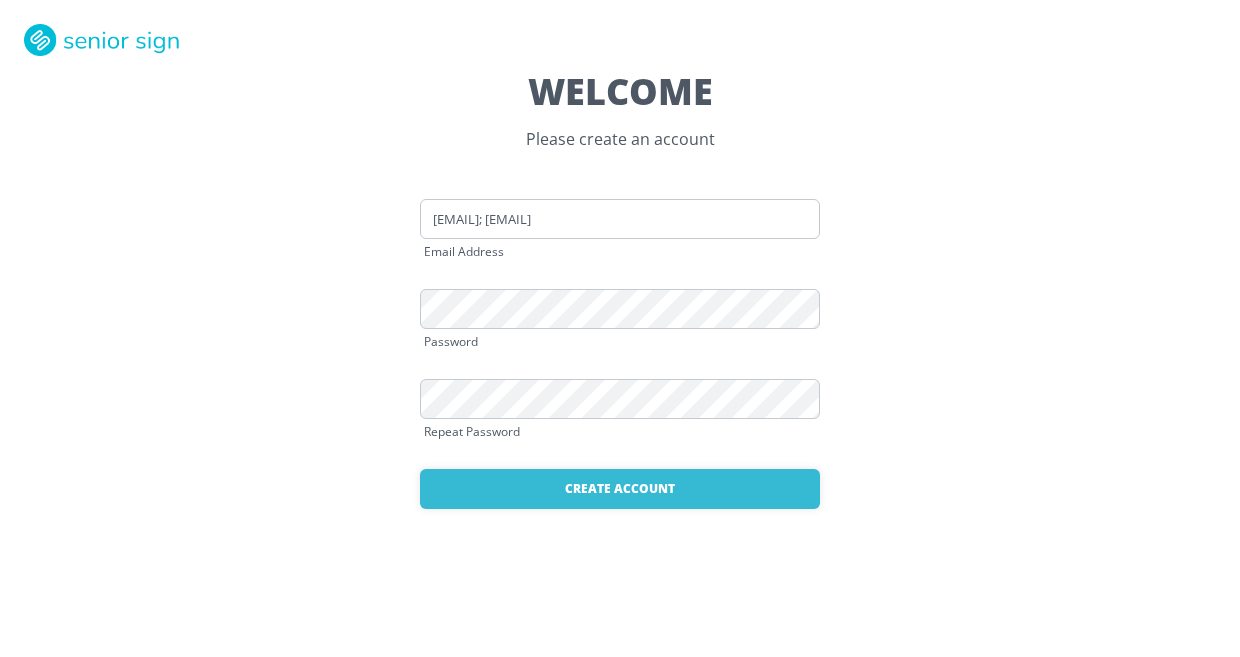scroll, scrollTop: 0, scrollLeft: 0, axis: both 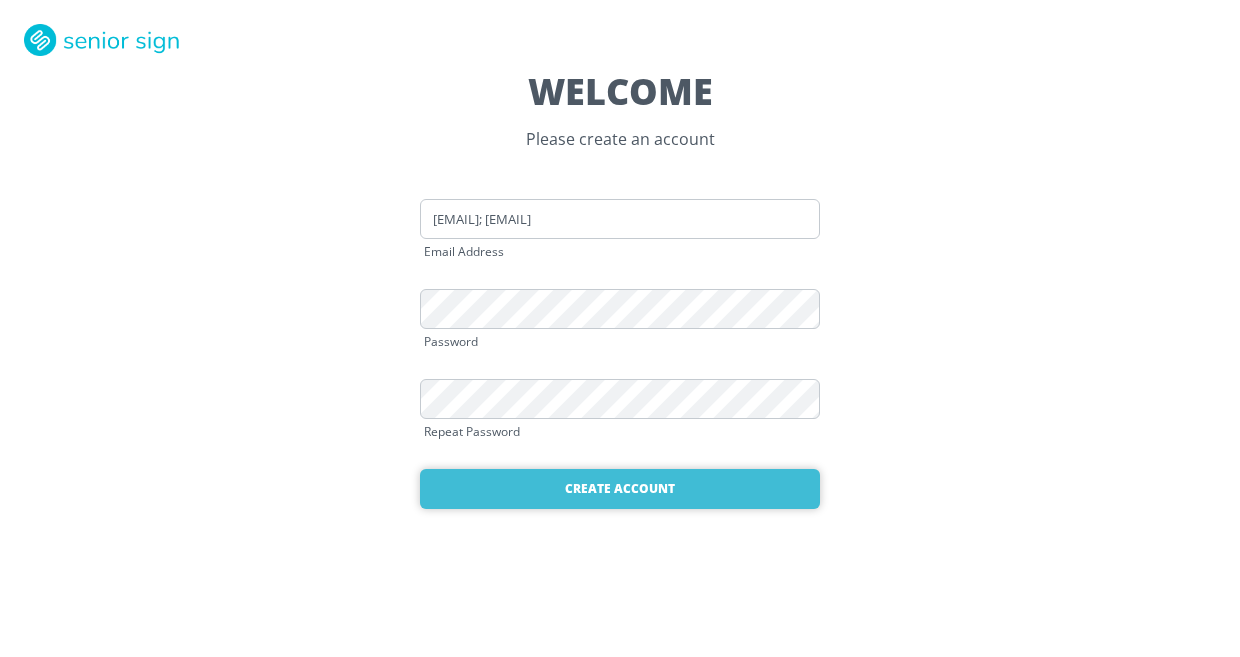click on "Create Account" at bounding box center [620, 489] 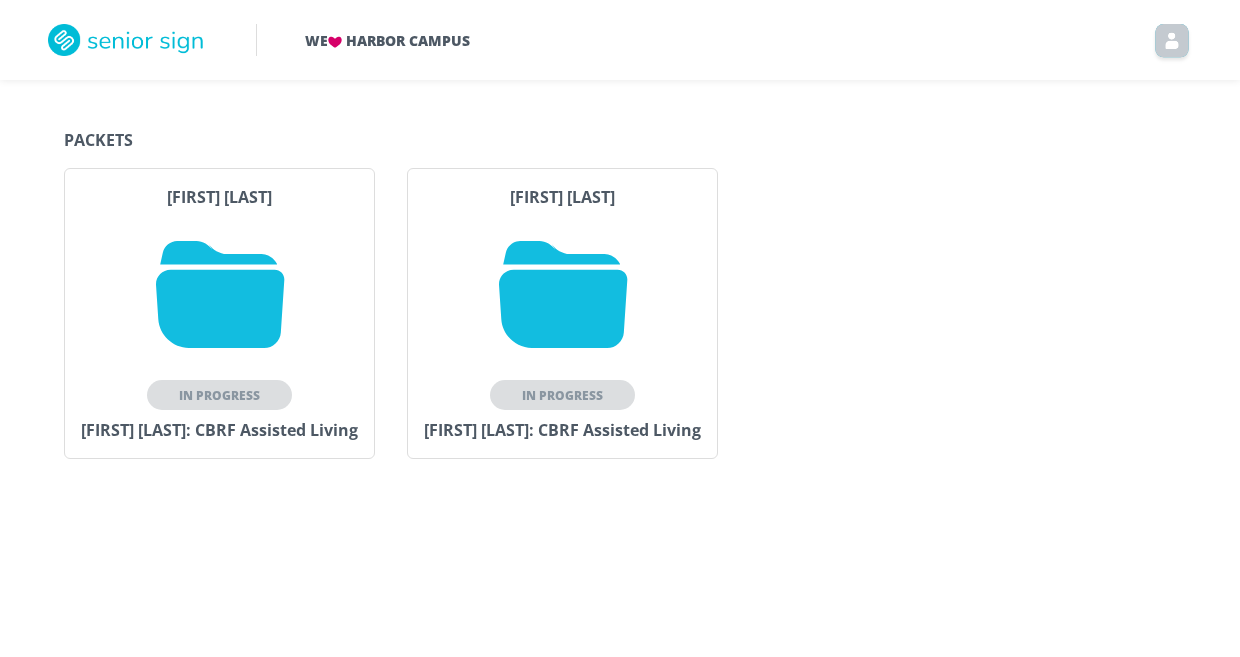 click at bounding box center (220, 294) 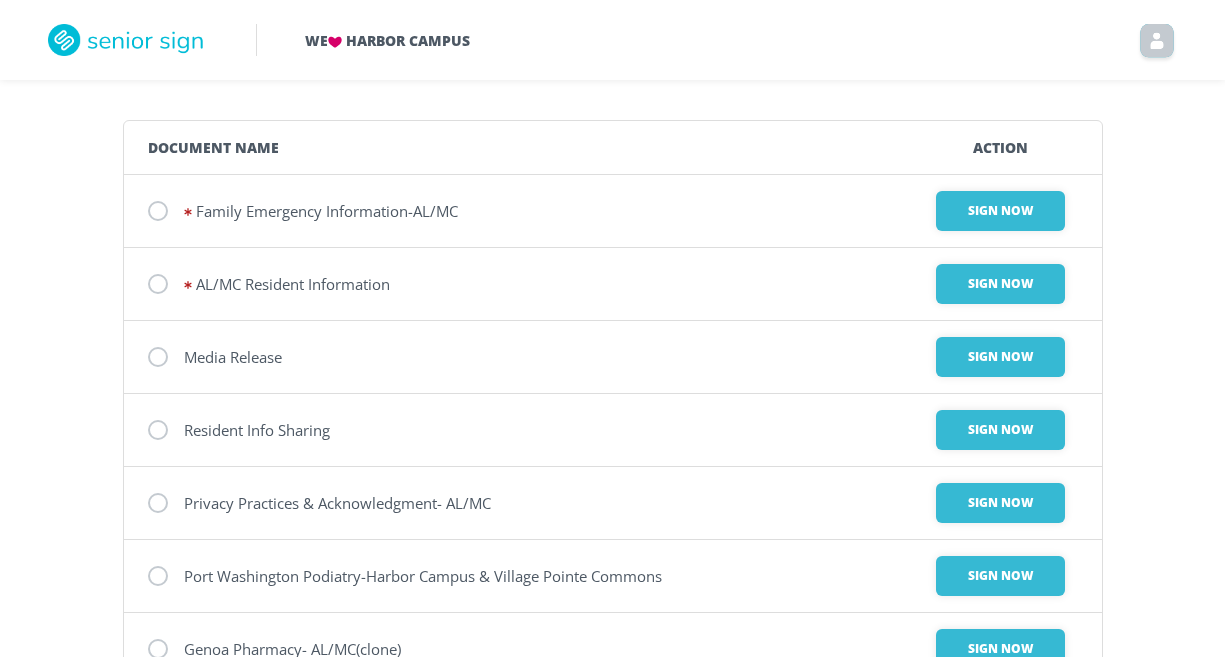 scroll, scrollTop: 124, scrollLeft: 0, axis: vertical 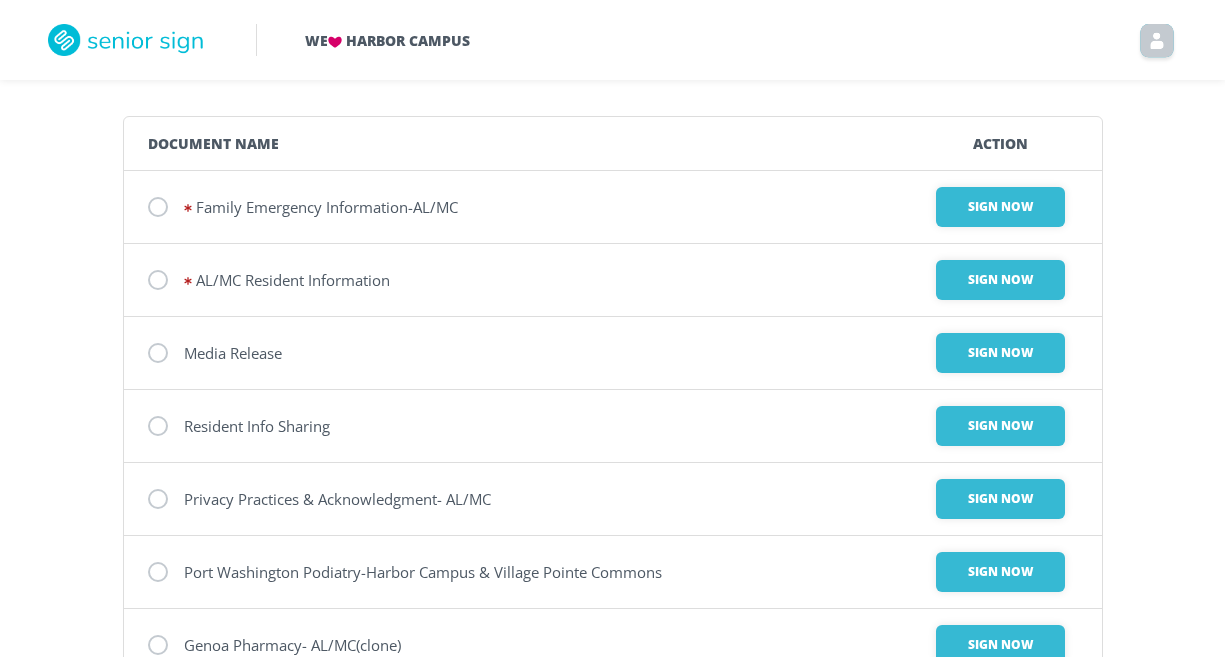click at bounding box center [158, 207] 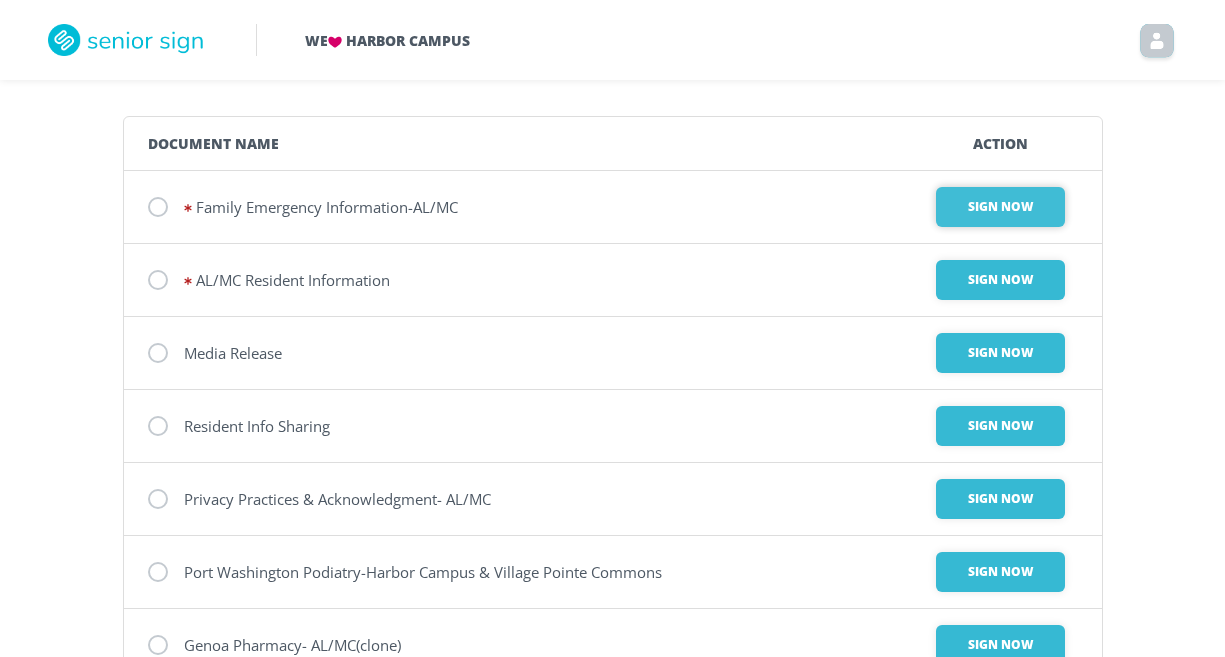 click on "Sign Now" at bounding box center [1000, 207] 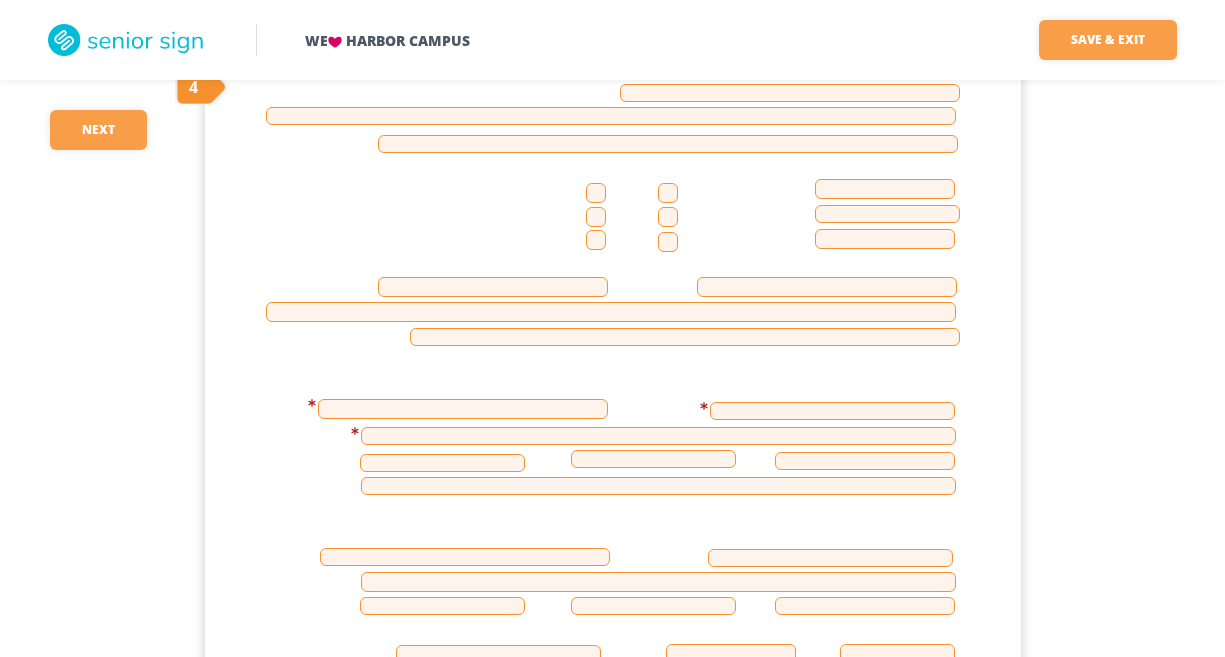scroll, scrollTop: 259, scrollLeft: 0, axis: vertical 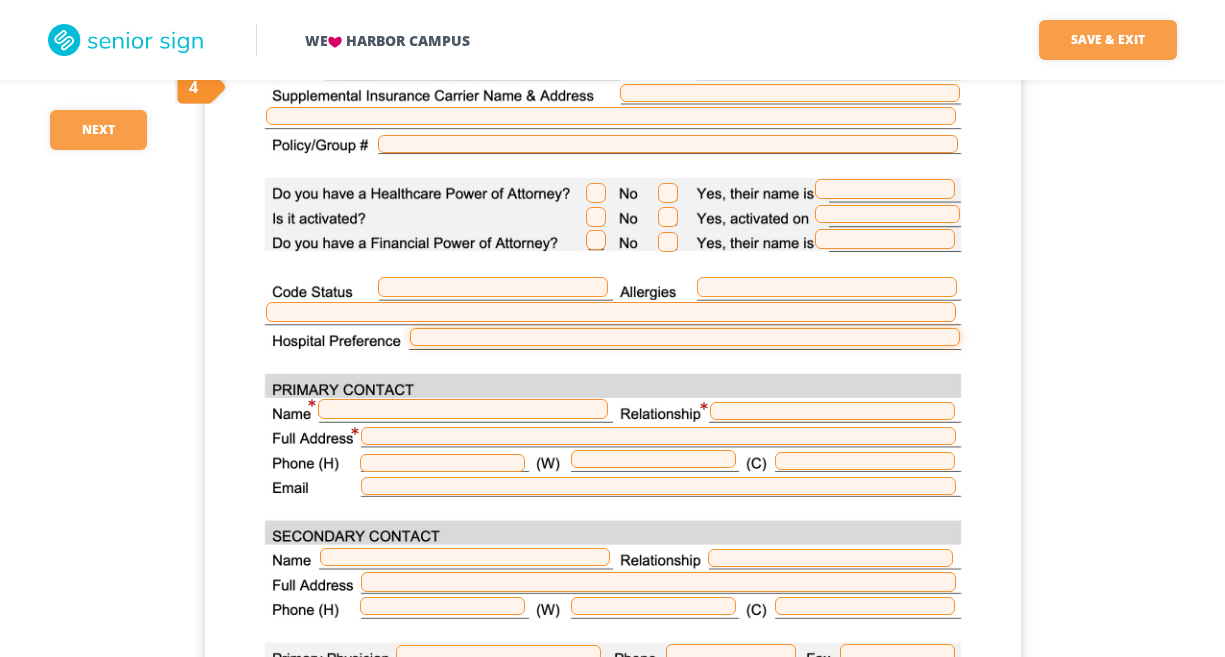 click at bounding box center (685, 337) 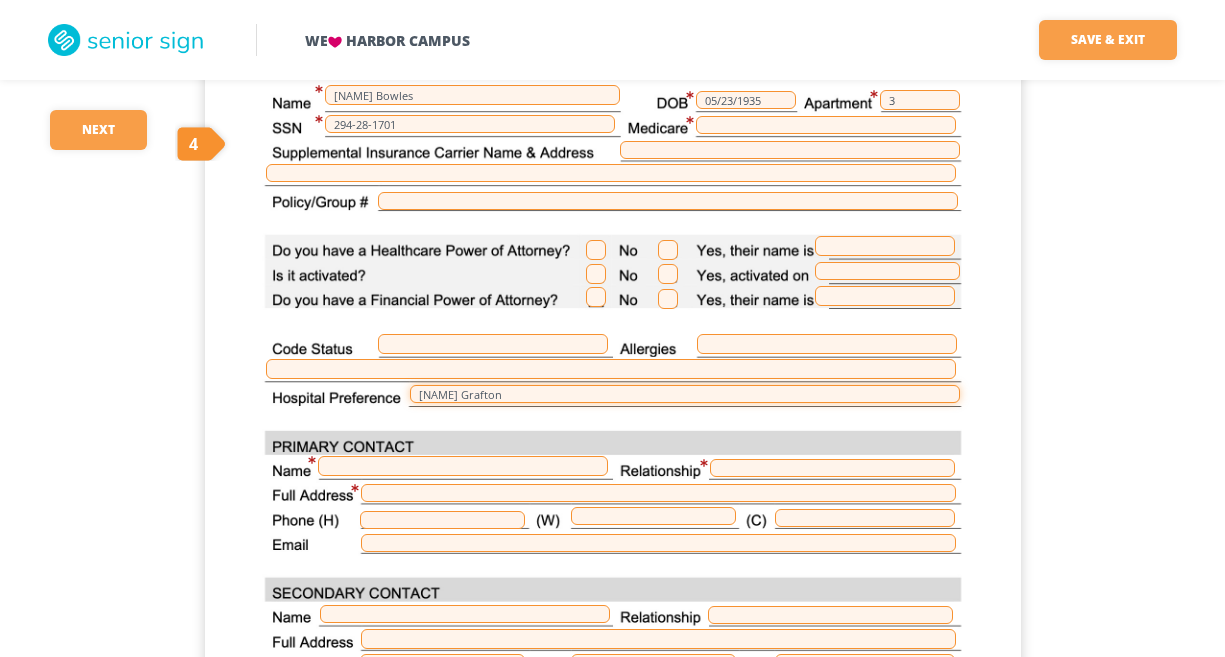 scroll, scrollTop: 201, scrollLeft: 0, axis: vertical 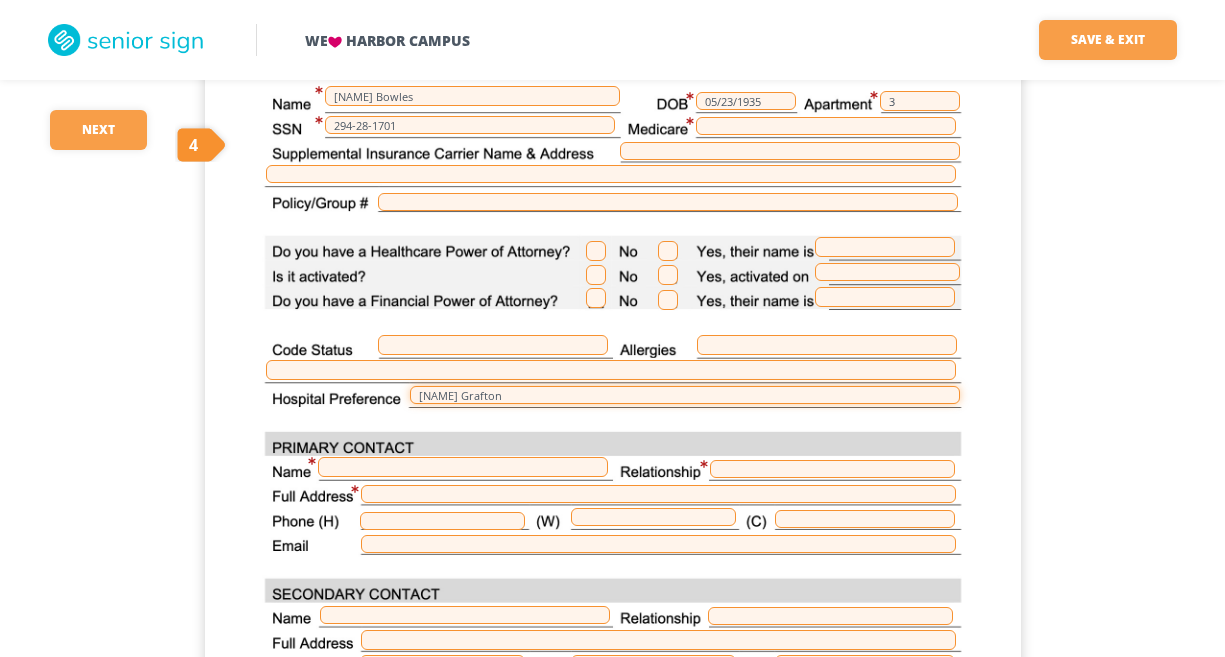 type on "[NAME] Grafton" 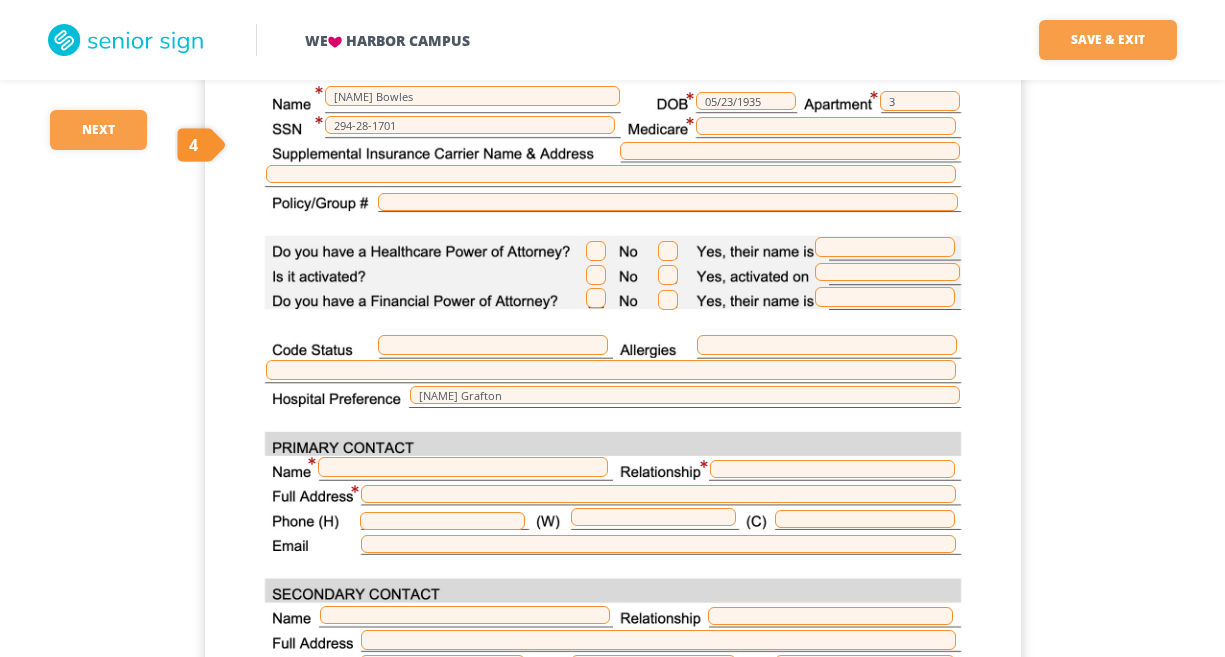 click at bounding box center [668, 251] 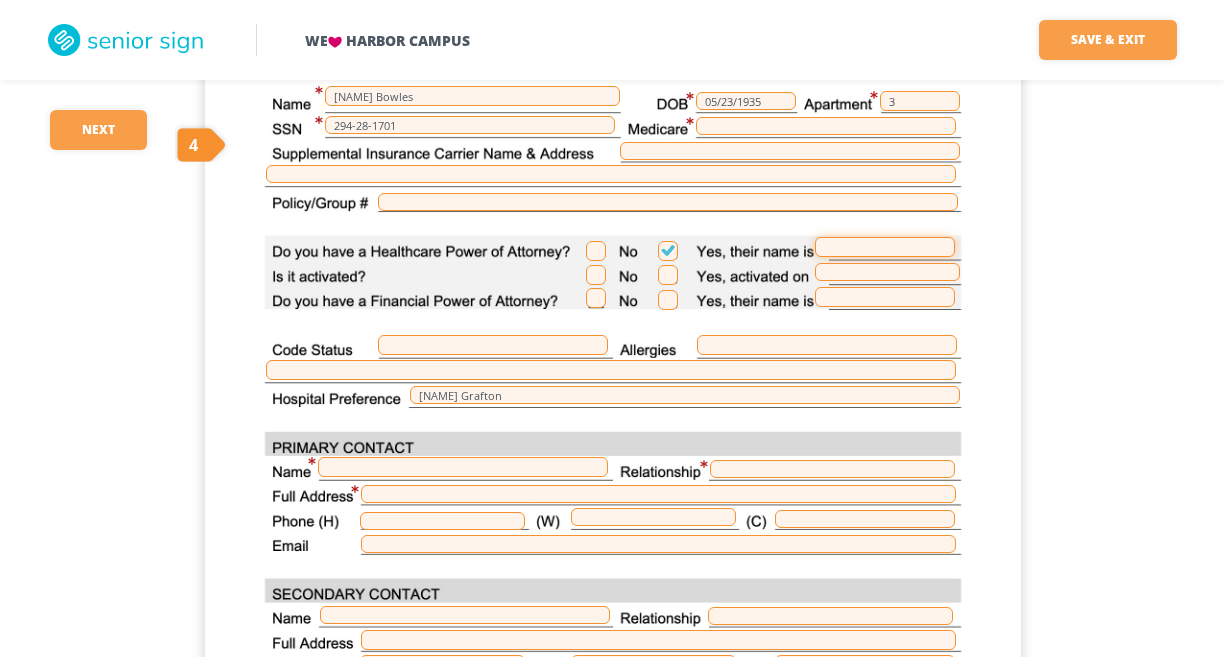 click at bounding box center (885, 247) 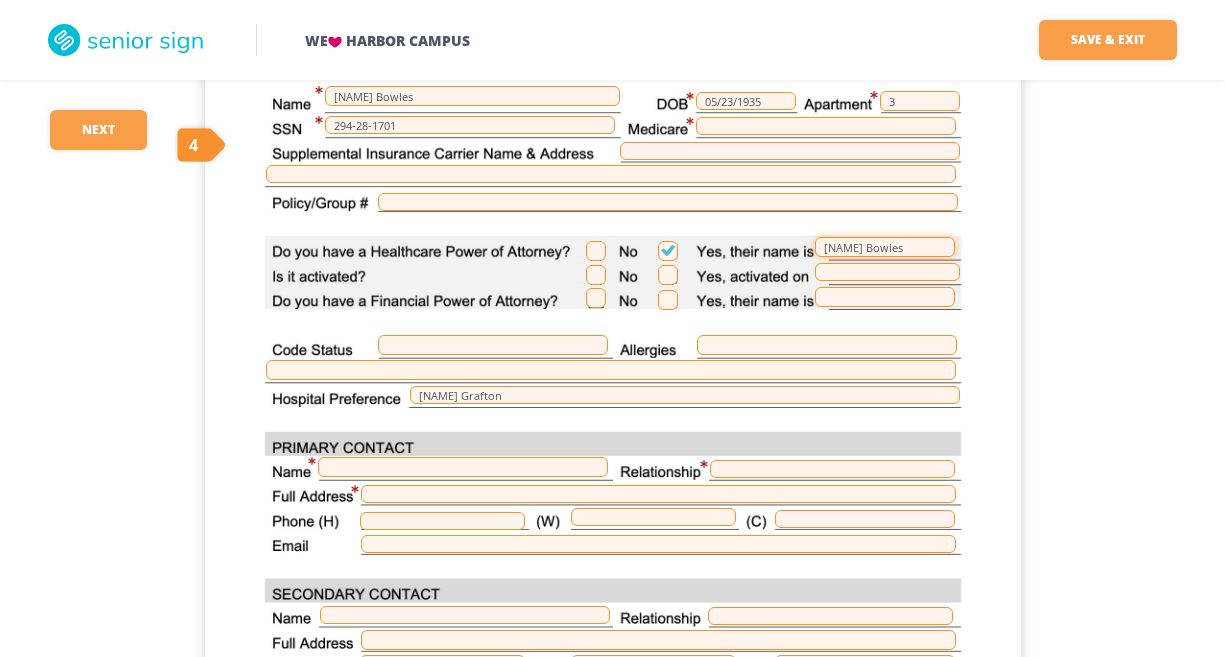 type on "[NAME] Bowles" 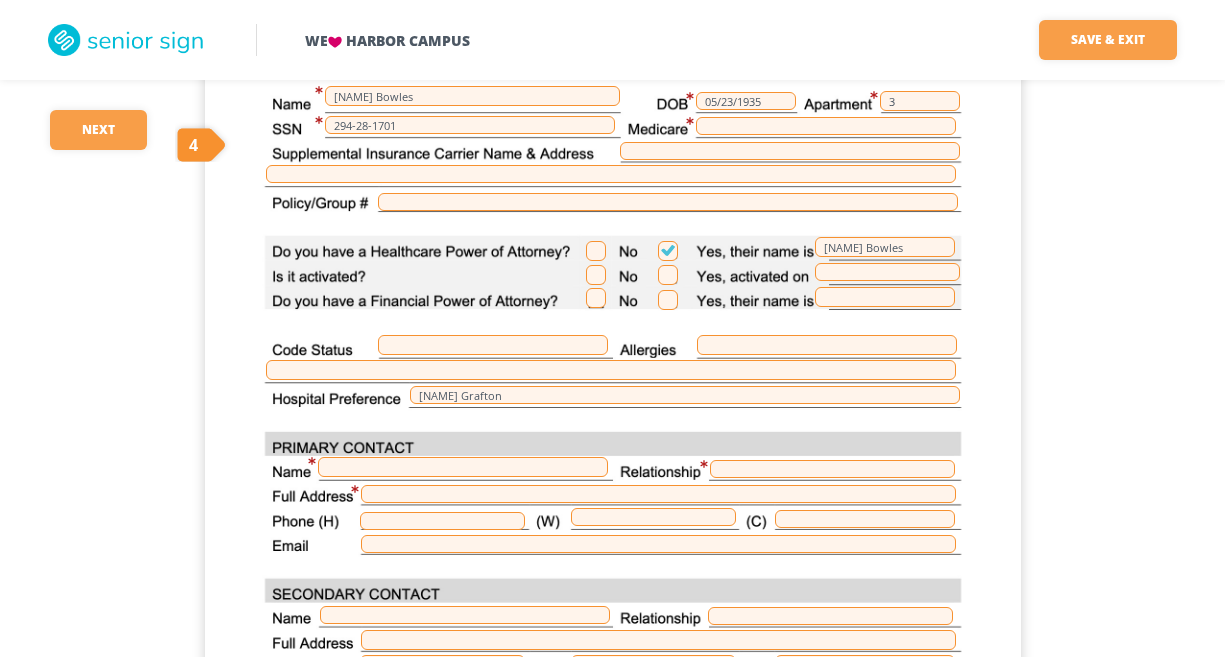 click at bounding box center (668, 275) 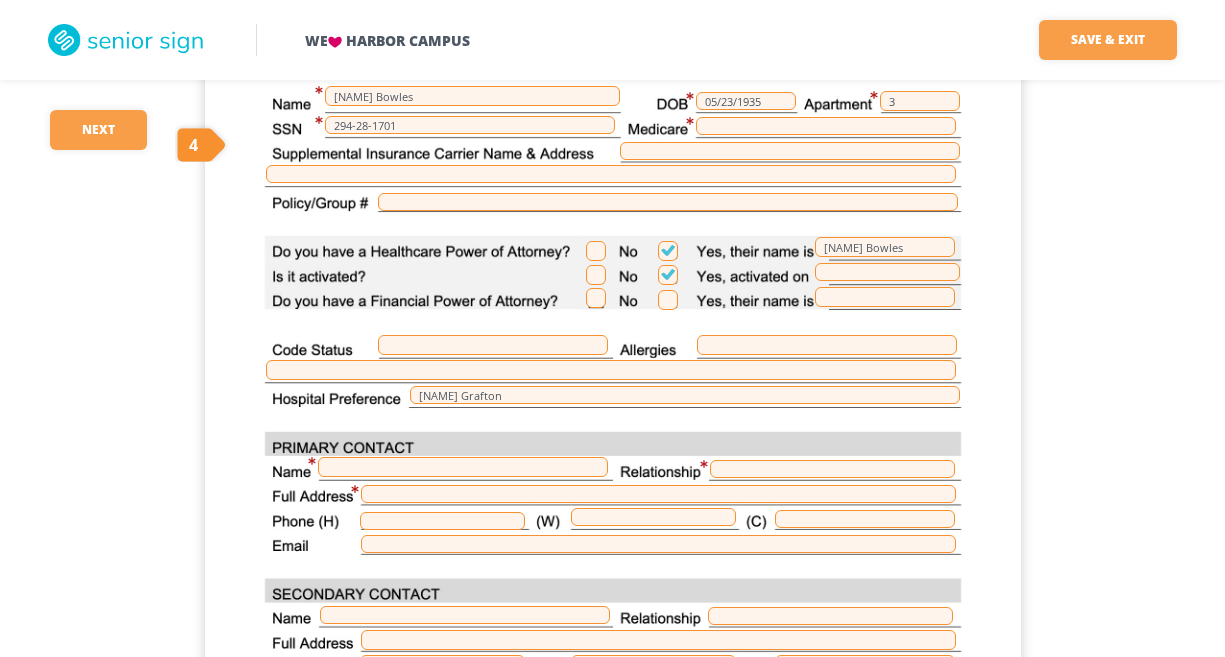 click at bounding box center [668, 300] 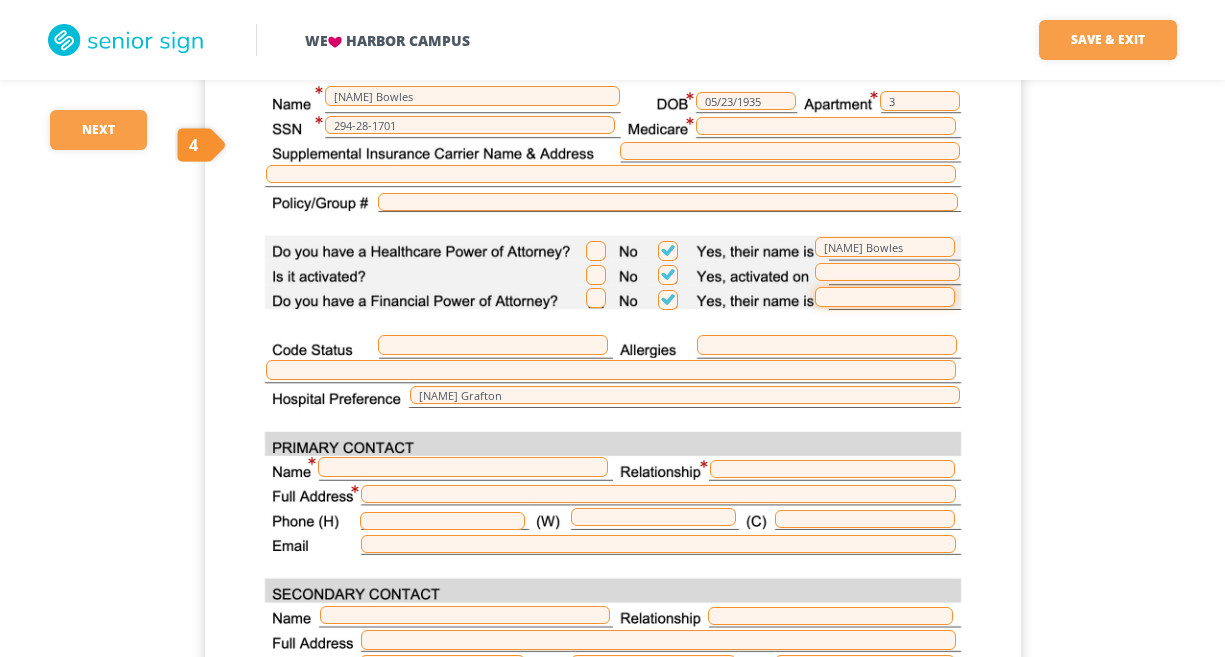 click at bounding box center [885, 297] 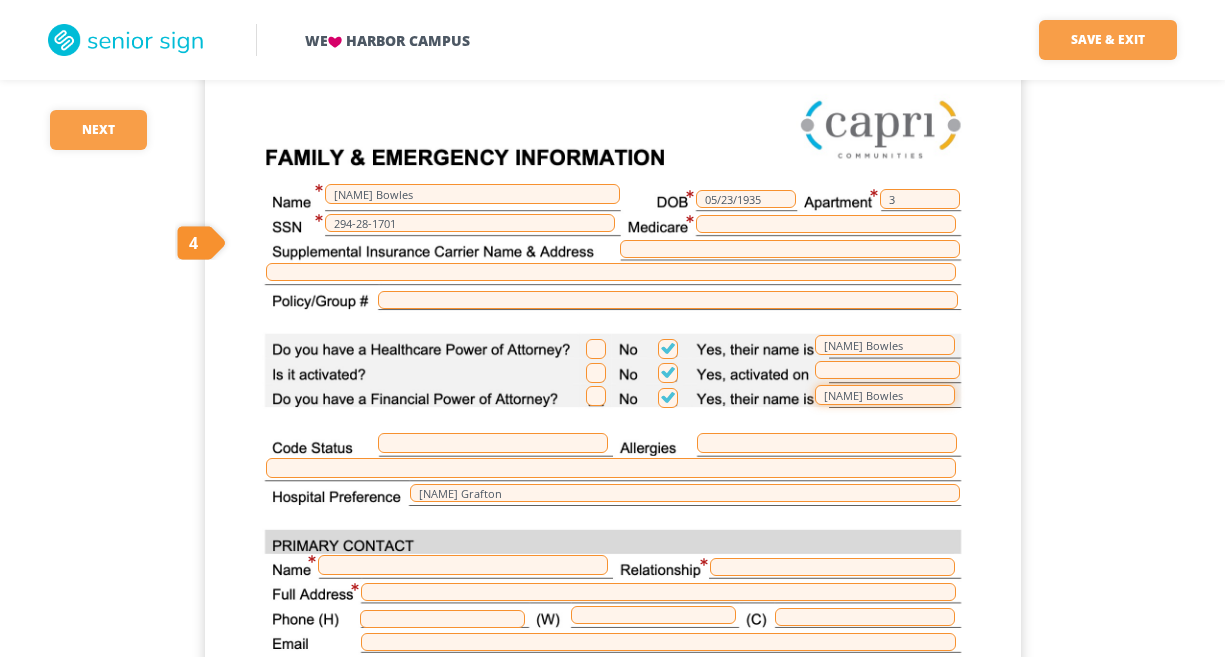 scroll, scrollTop: 102, scrollLeft: 0, axis: vertical 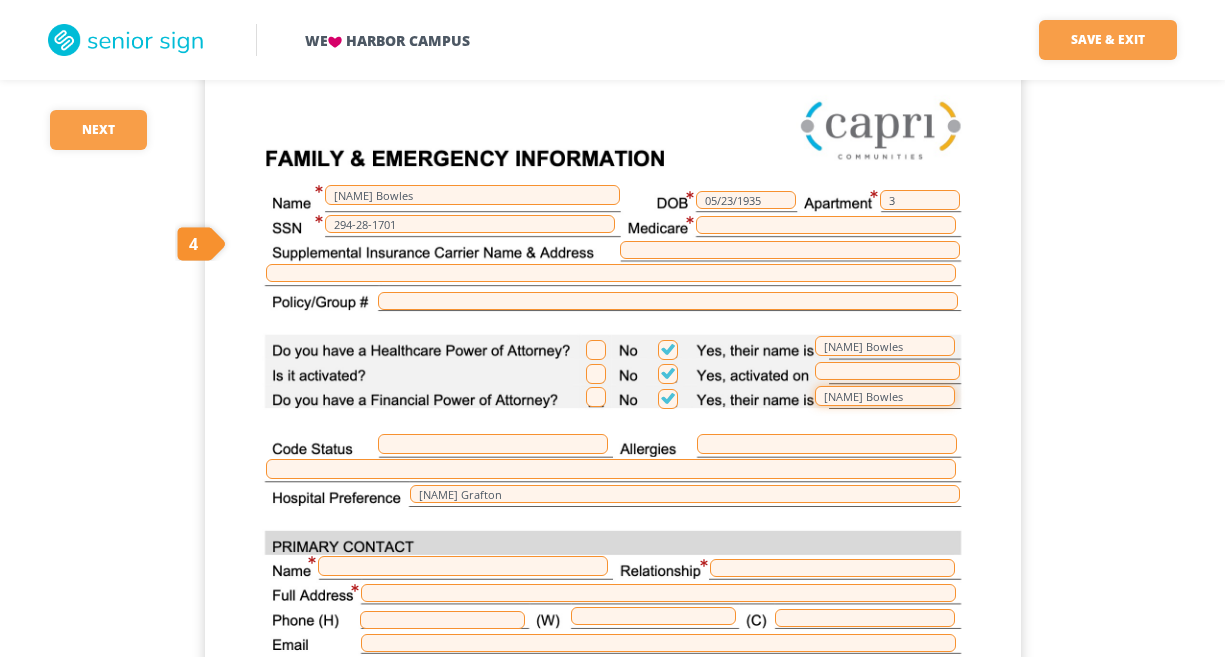 type on "[NAME] Bowles" 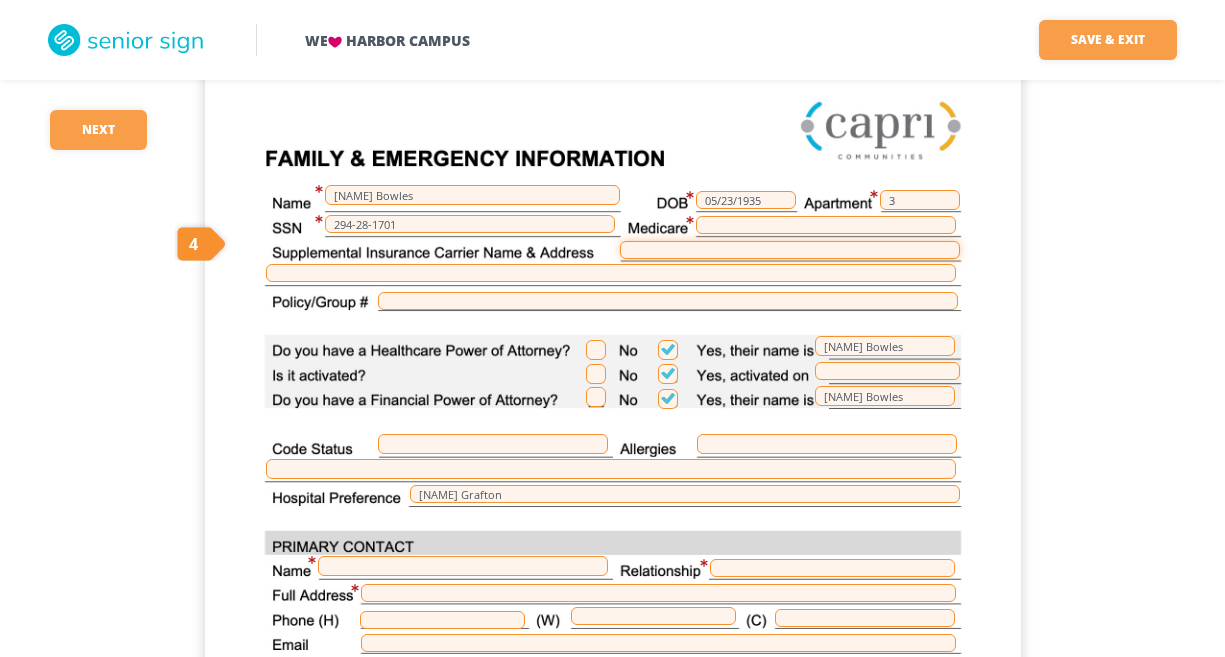 click at bounding box center (790, 250) 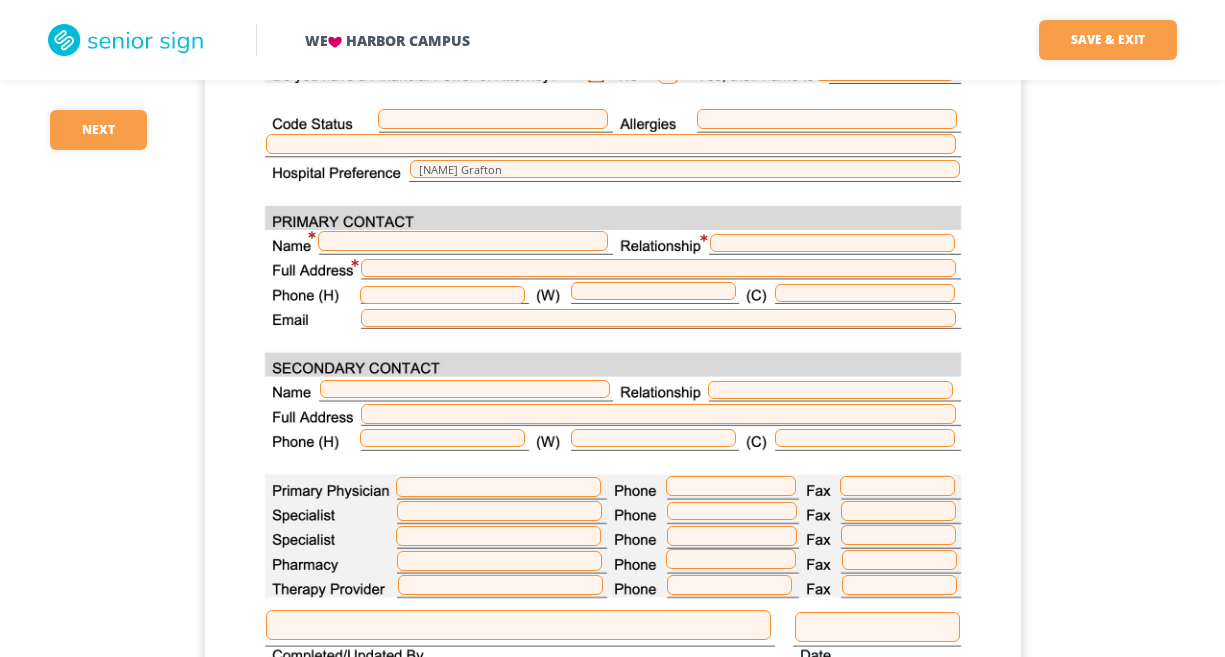scroll, scrollTop: 431, scrollLeft: 0, axis: vertical 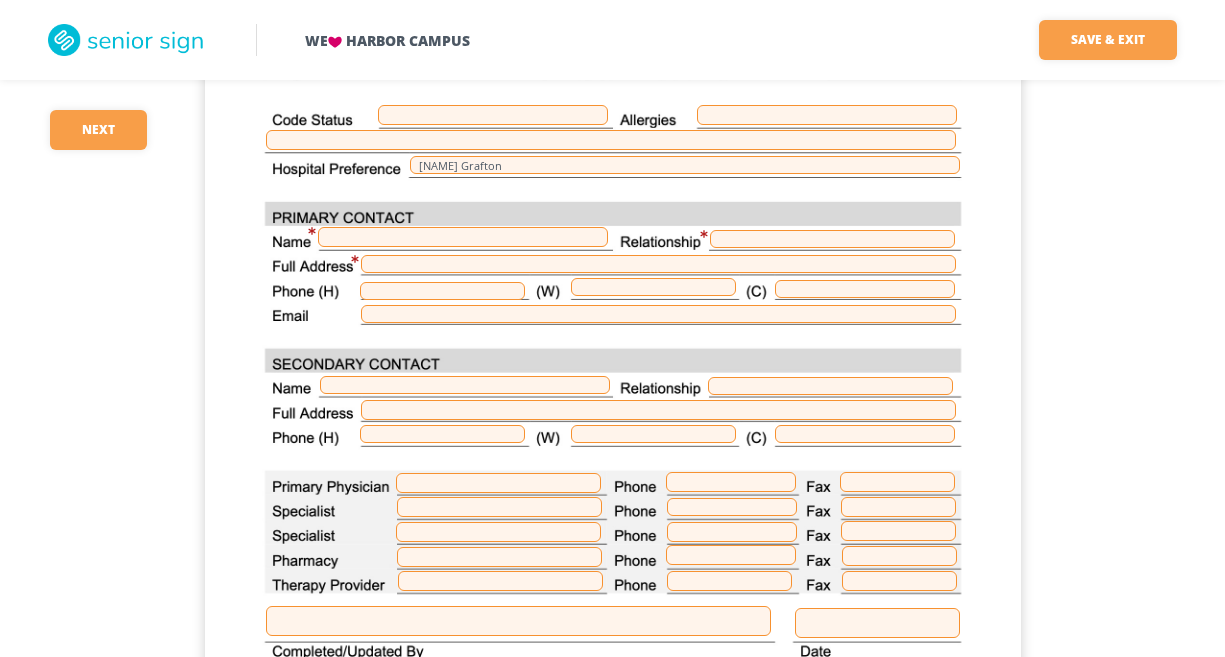 type on "United Health Care-Advantage Plan" 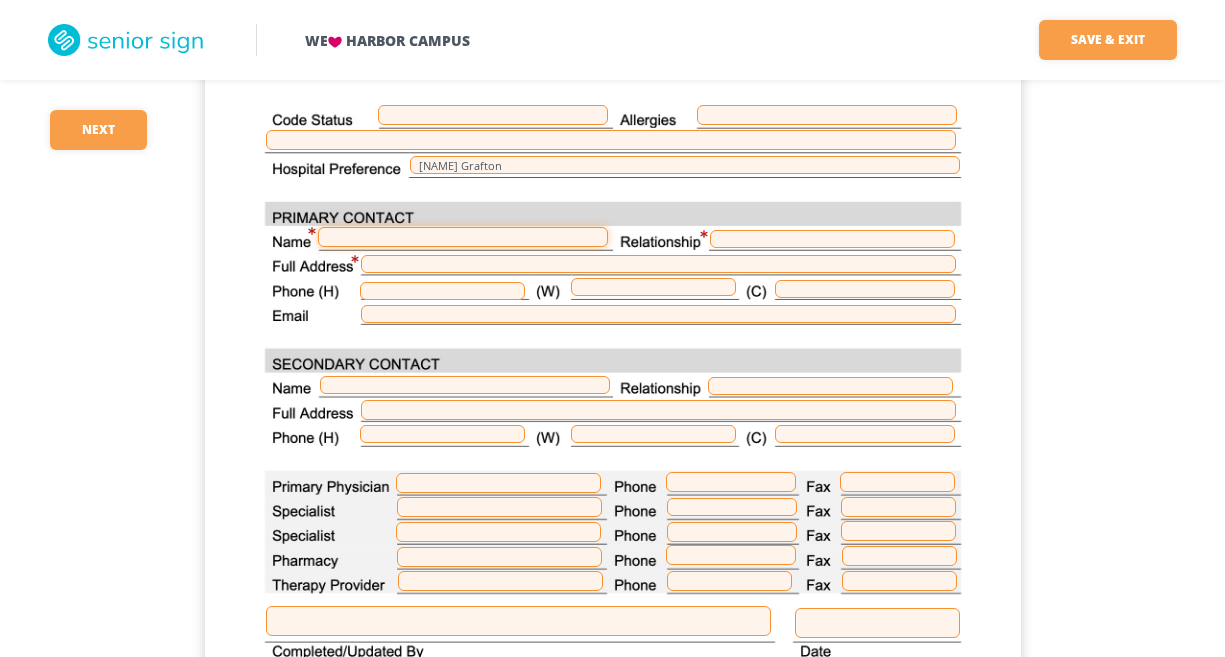 click at bounding box center [463, 237] 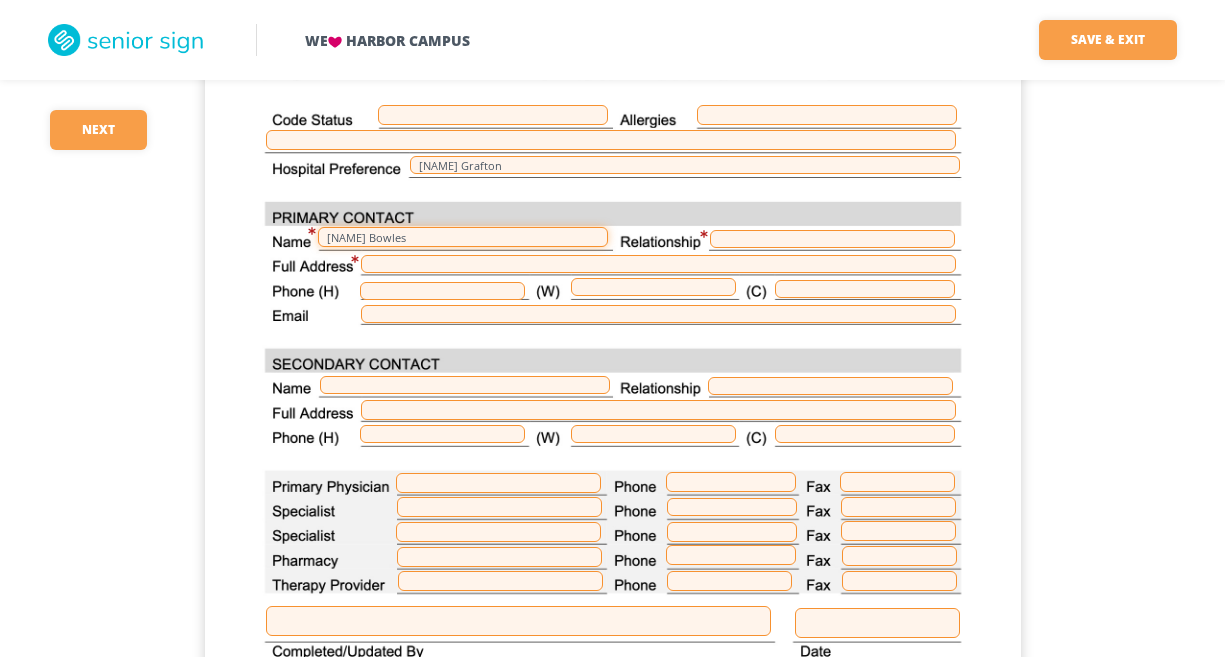 type on "[NAME] Bowles" 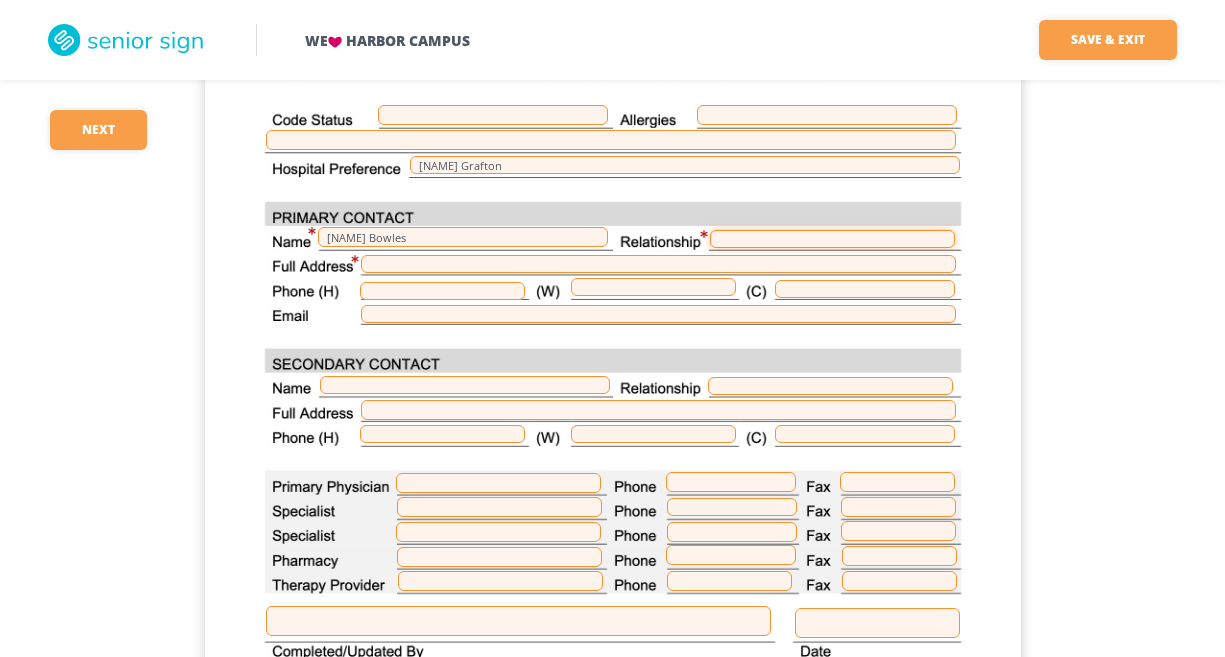 click at bounding box center [832, 239] 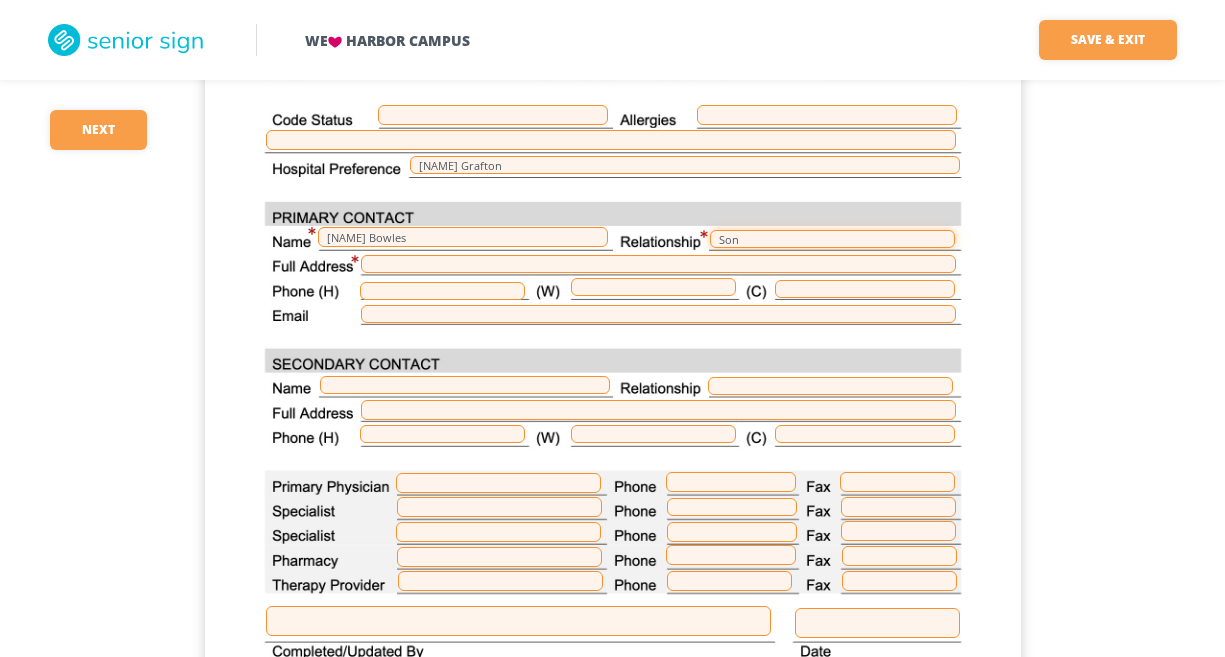 type on "Son" 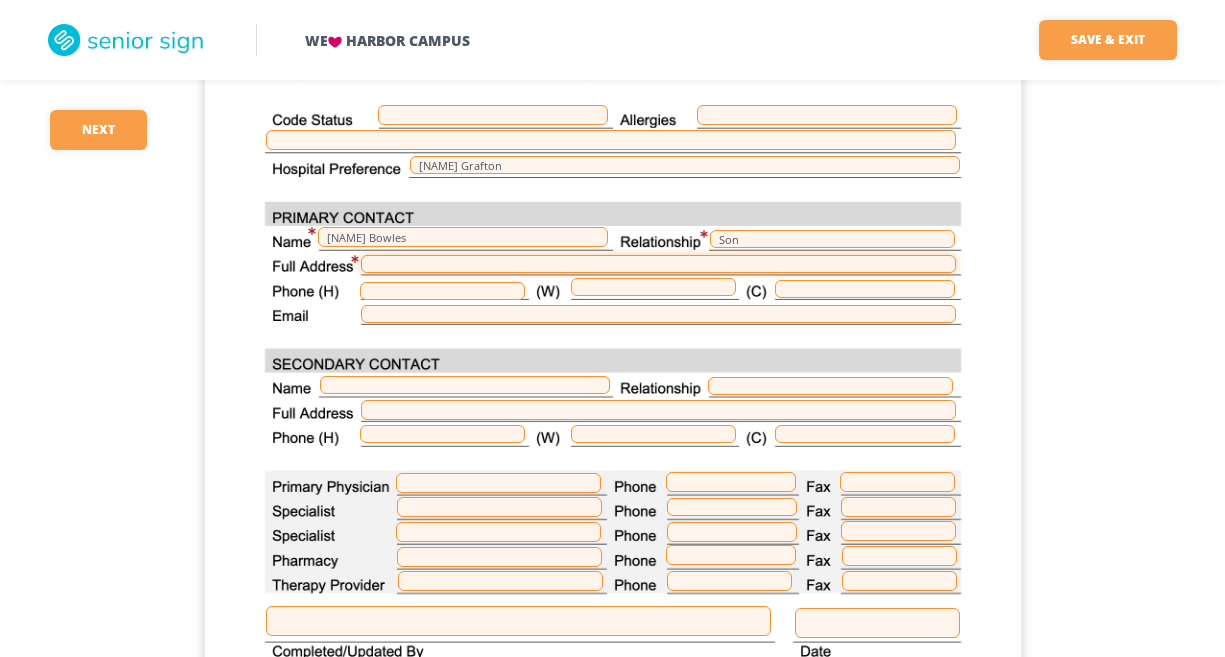 click at bounding box center (658, 264) 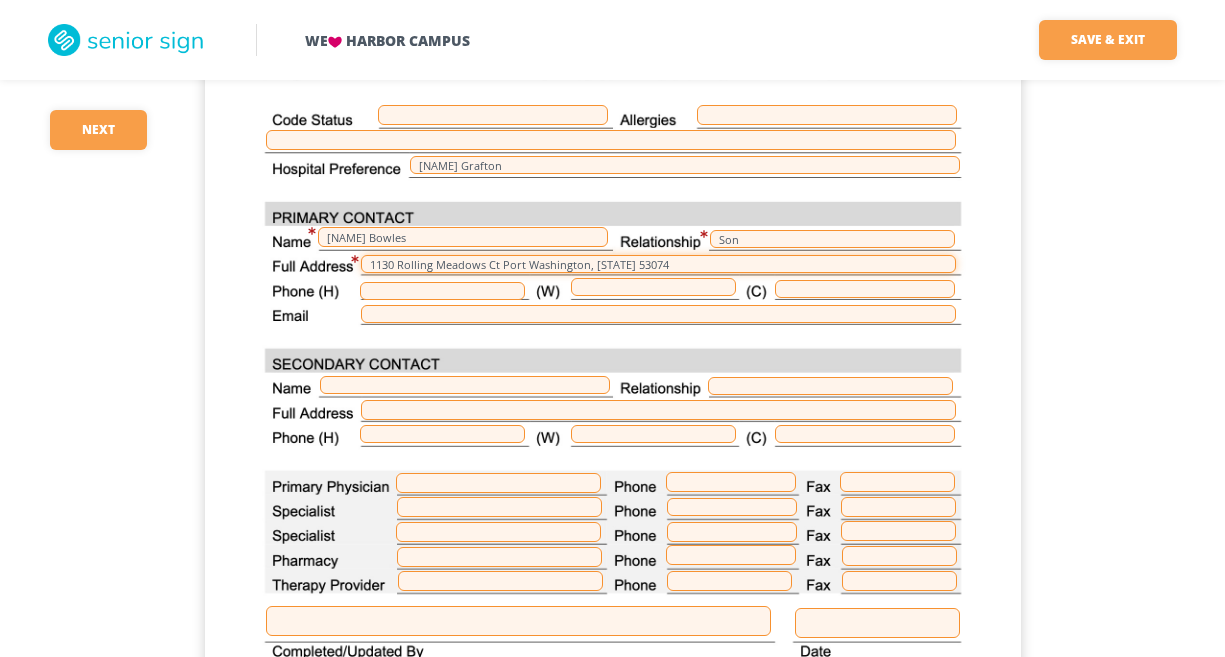 type on "1130 Rolling Meadows Ct Port Washington, [STATE] 53074" 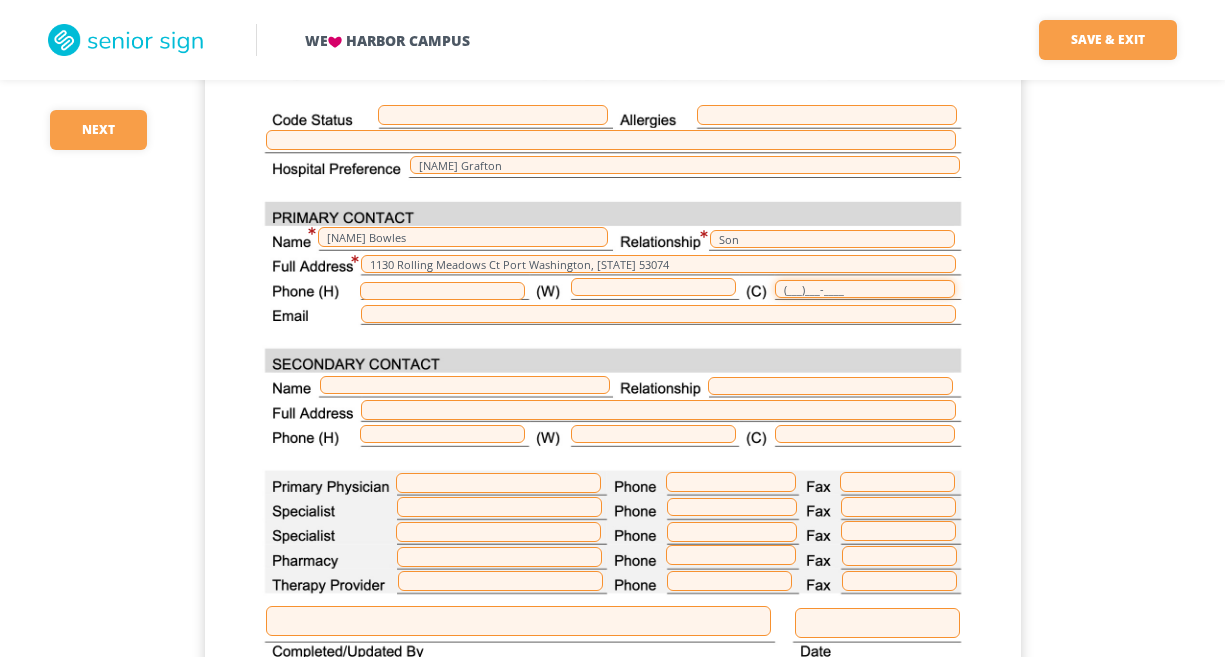 click on "(___)___-____" at bounding box center [865, 289] 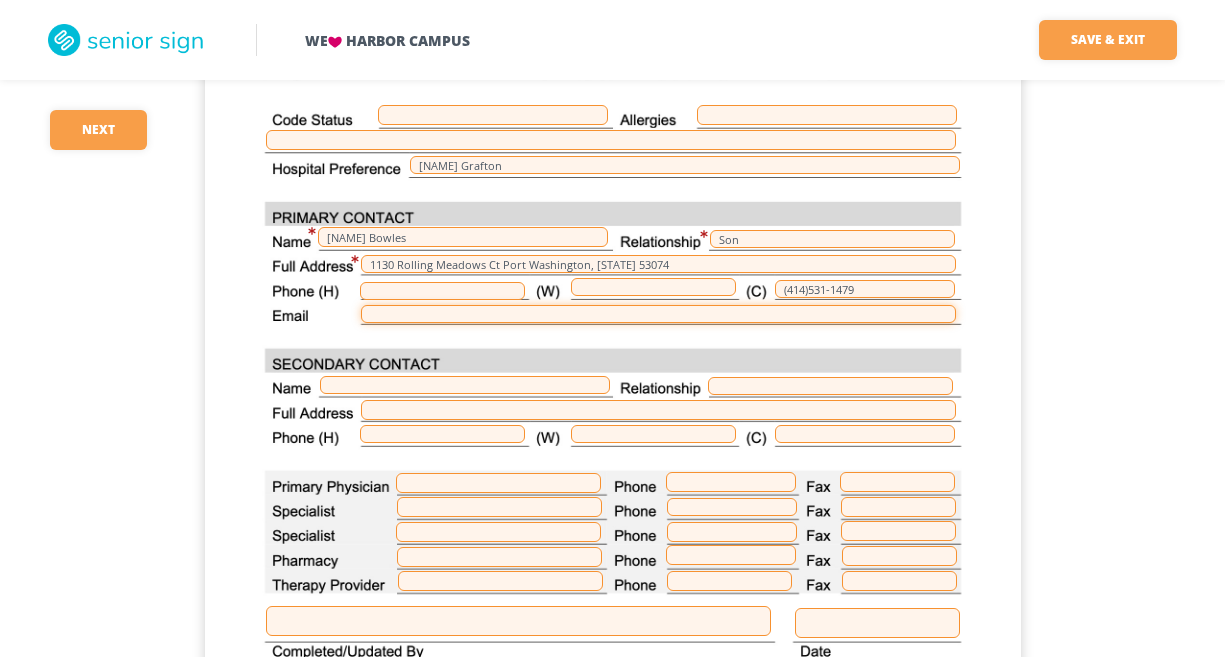 click at bounding box center [658, 314] 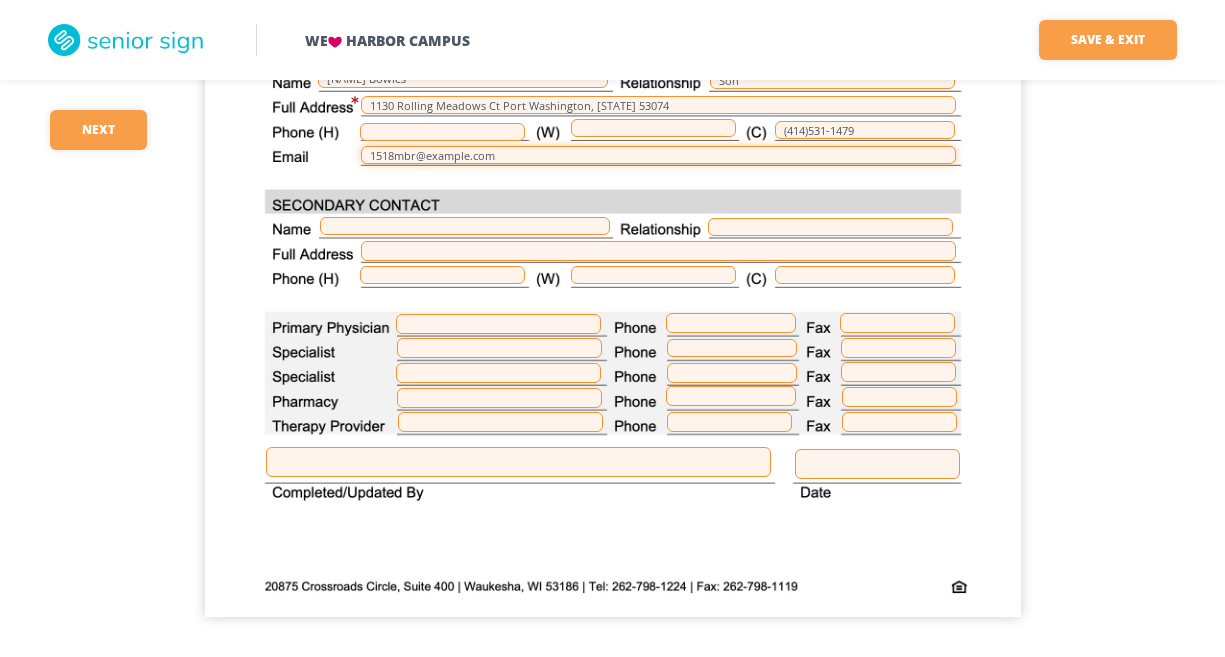scroll, scrollTop: 589, scrollLeft: 0, axis: vertical 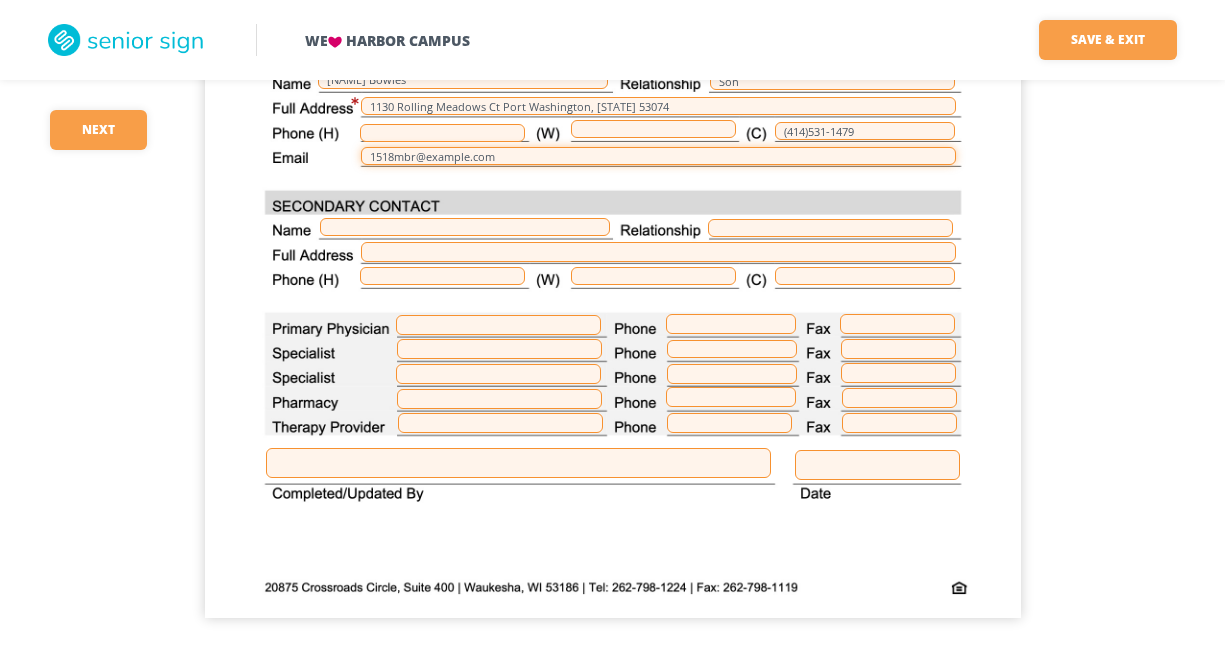 type on "1518mbr@example.com" 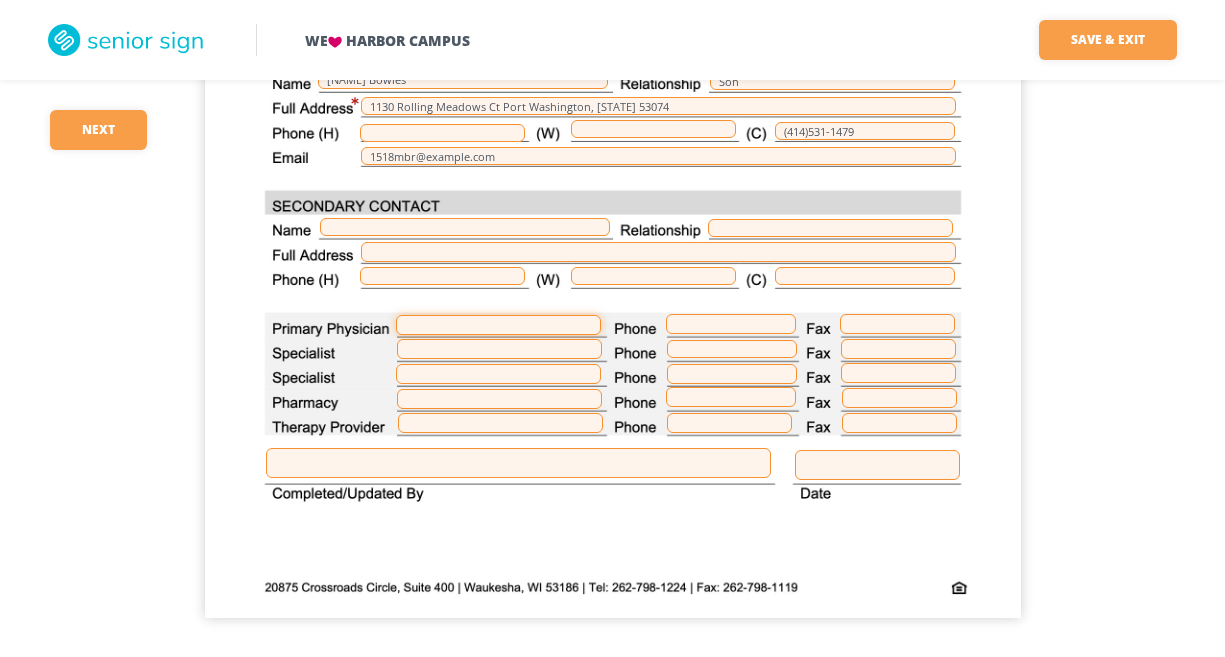 click at bounding box center (498, 325) 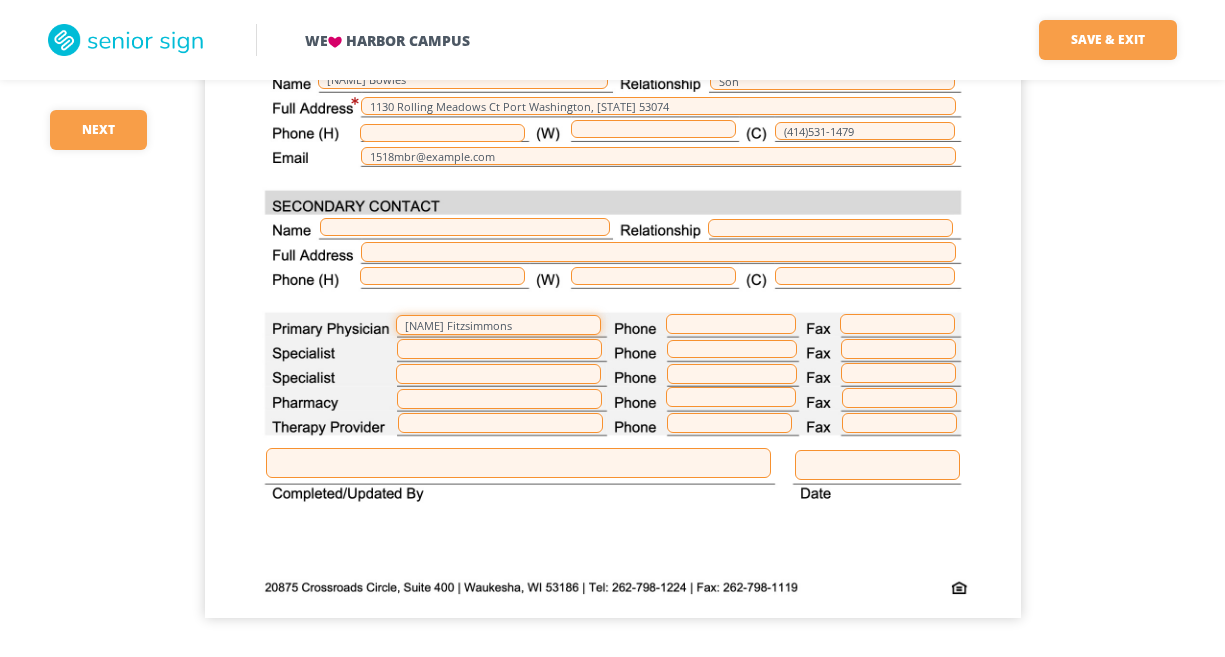 type on "[NAME] Fitzsimmons" 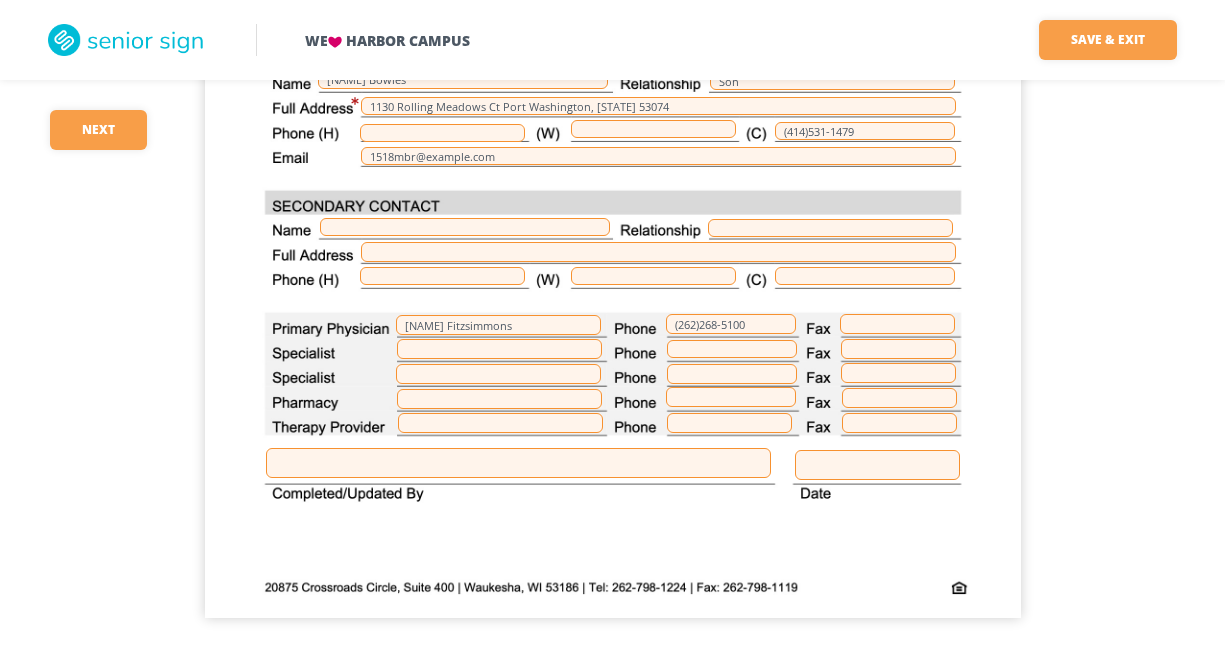 click at bounding box center (518, 463) 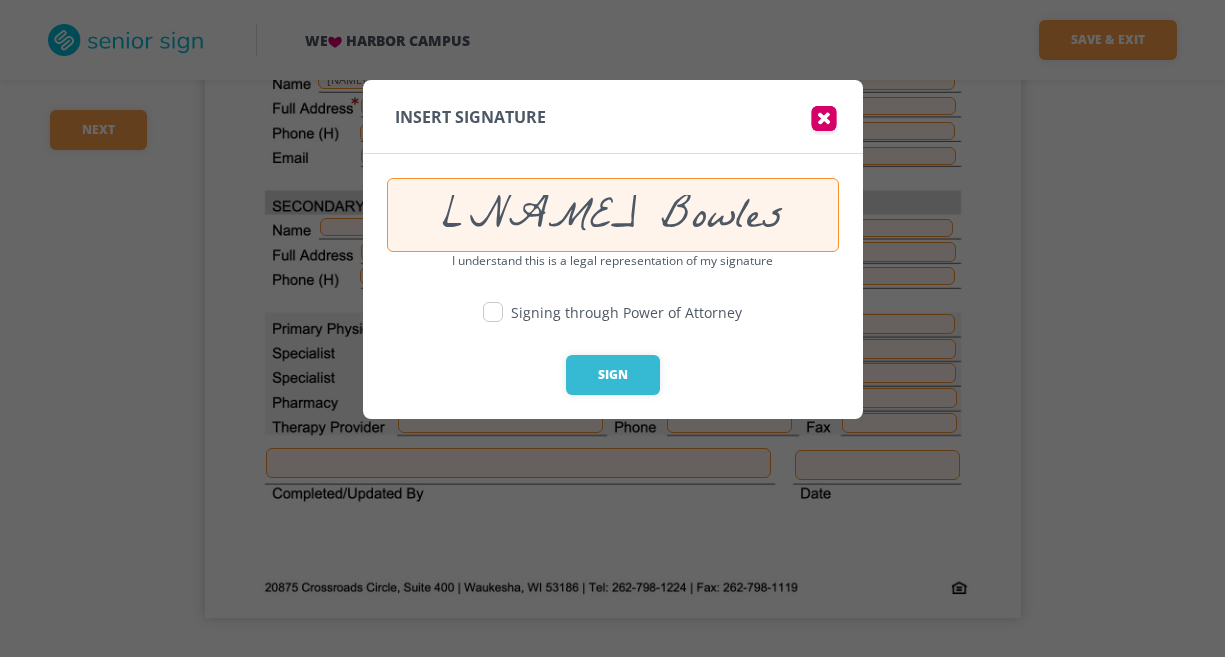 click at bounding box center (493, 312) 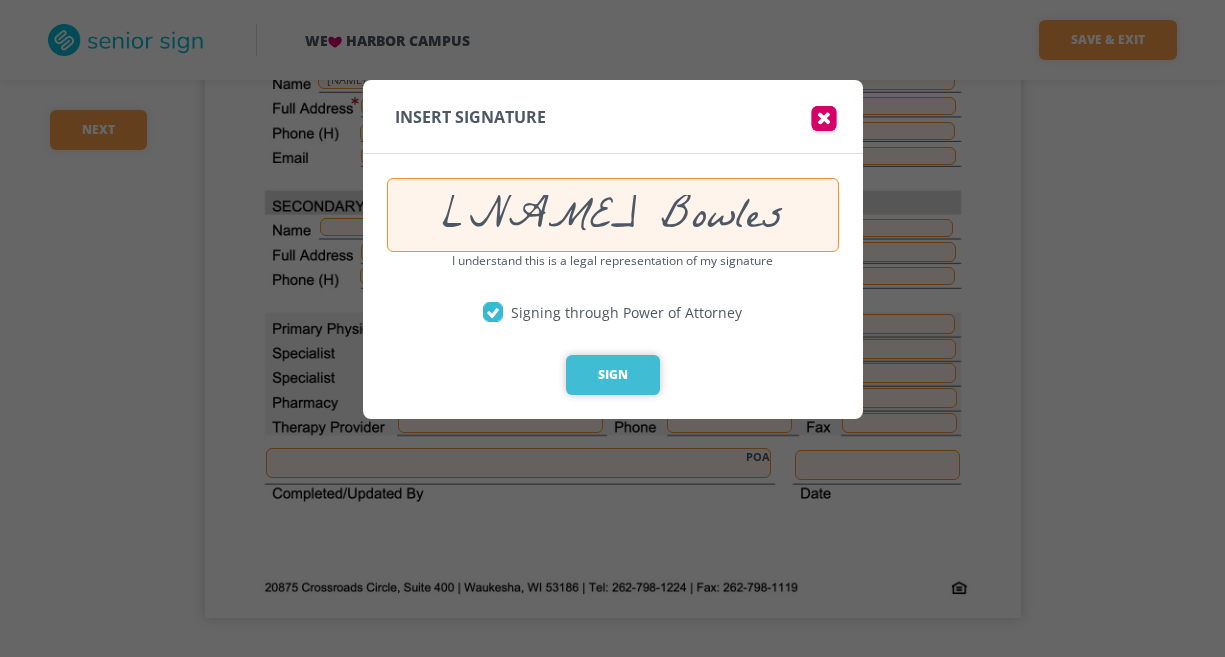 click on "Sign" at bounding box center [613, 375] 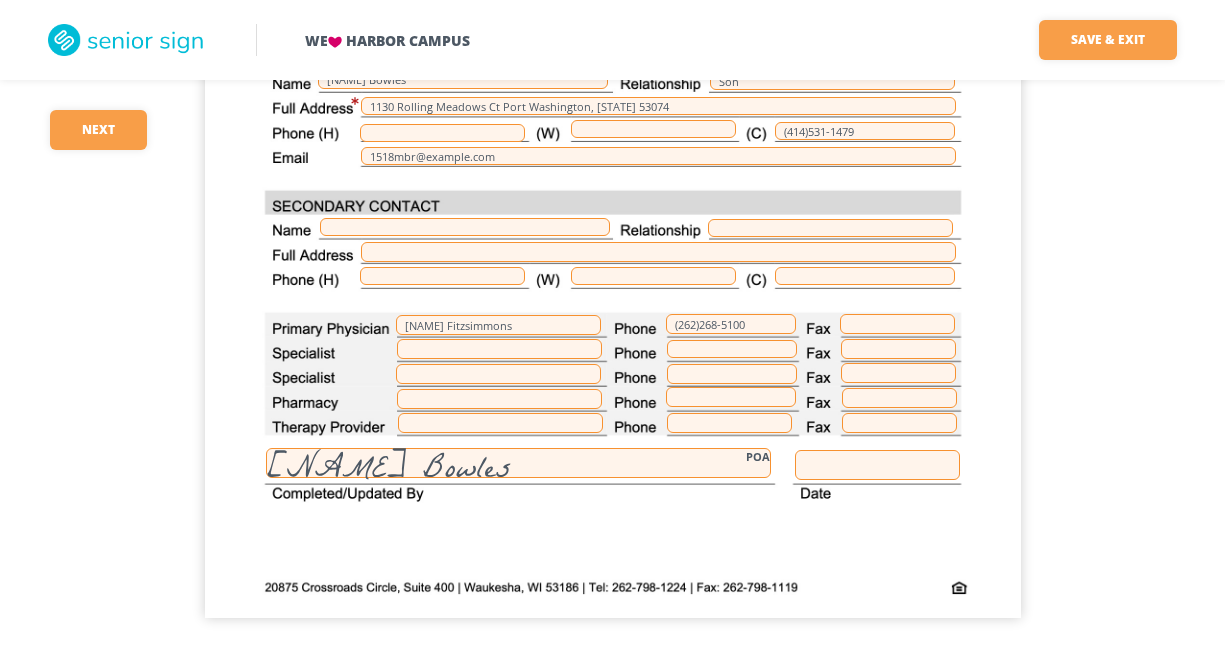 click at bounding box center [877, 465] 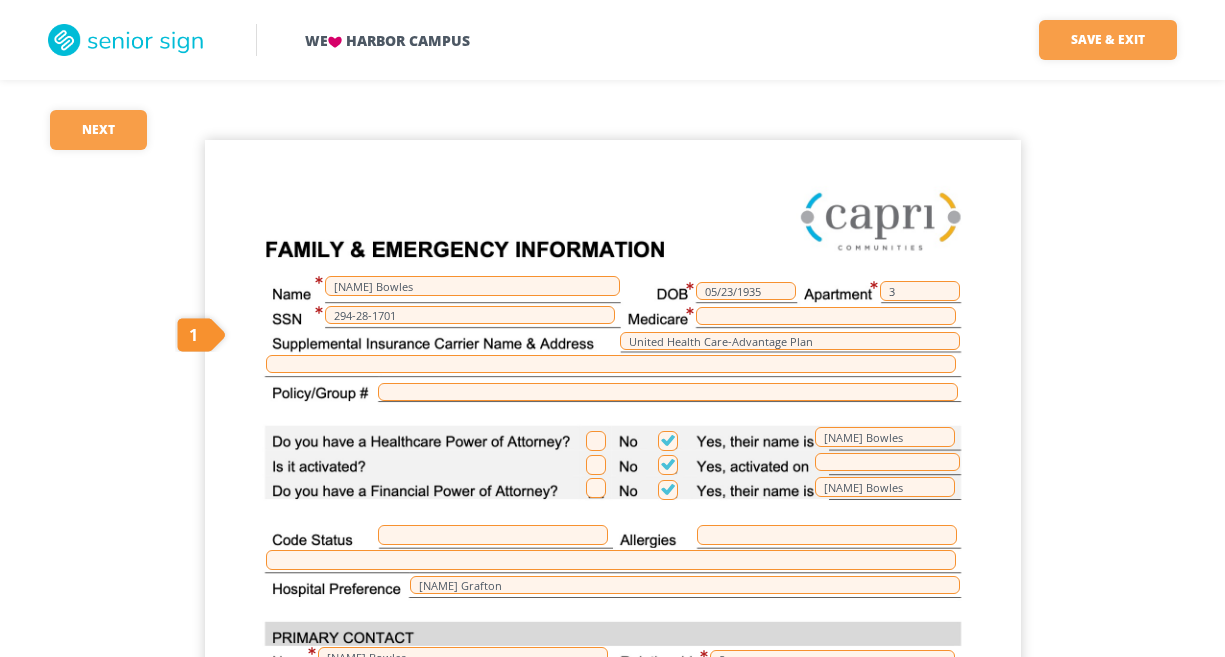 scroll, scrollTop: 9, scrollLeft: 0, axis: vertical 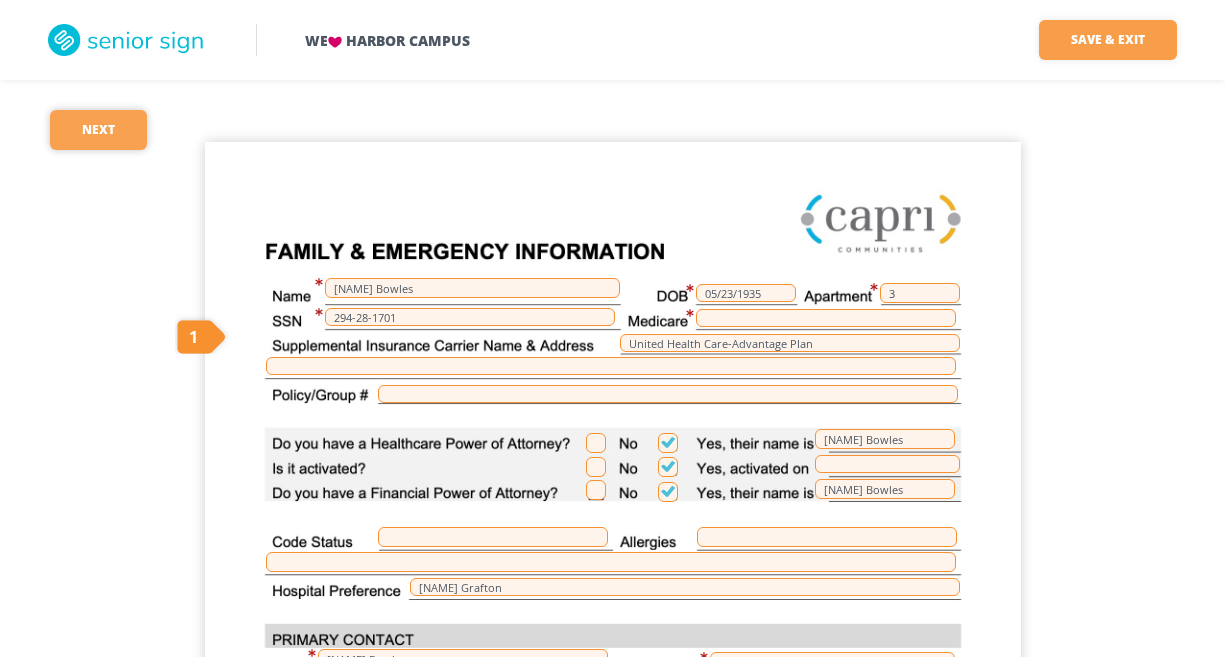 click on "Next" at bounding box center (98, 130) 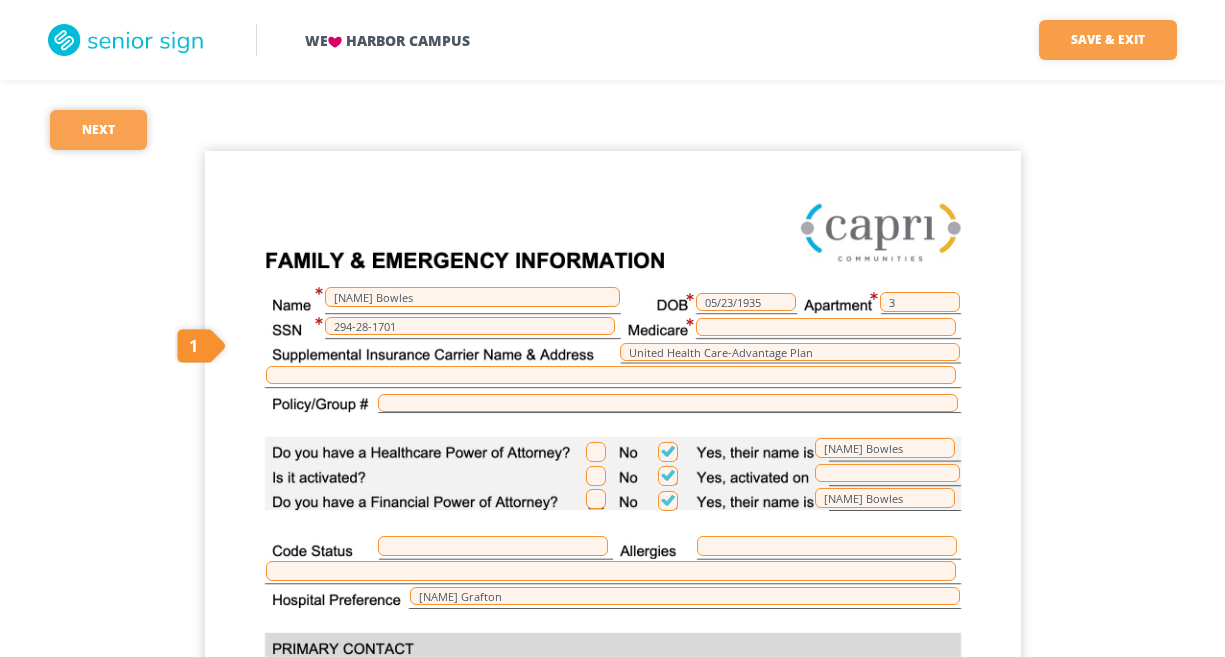 click on "Next" at bounding box center [98, 130] 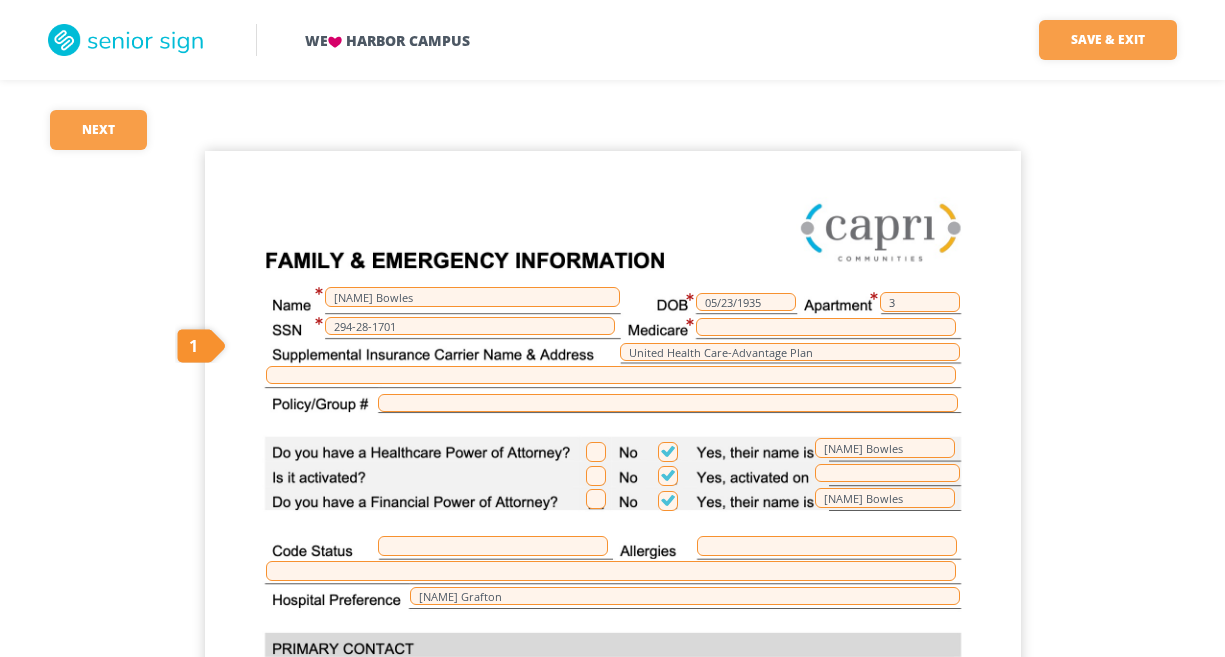 scroll, scrollTop: 0, scrollLeft: 0, axis: both 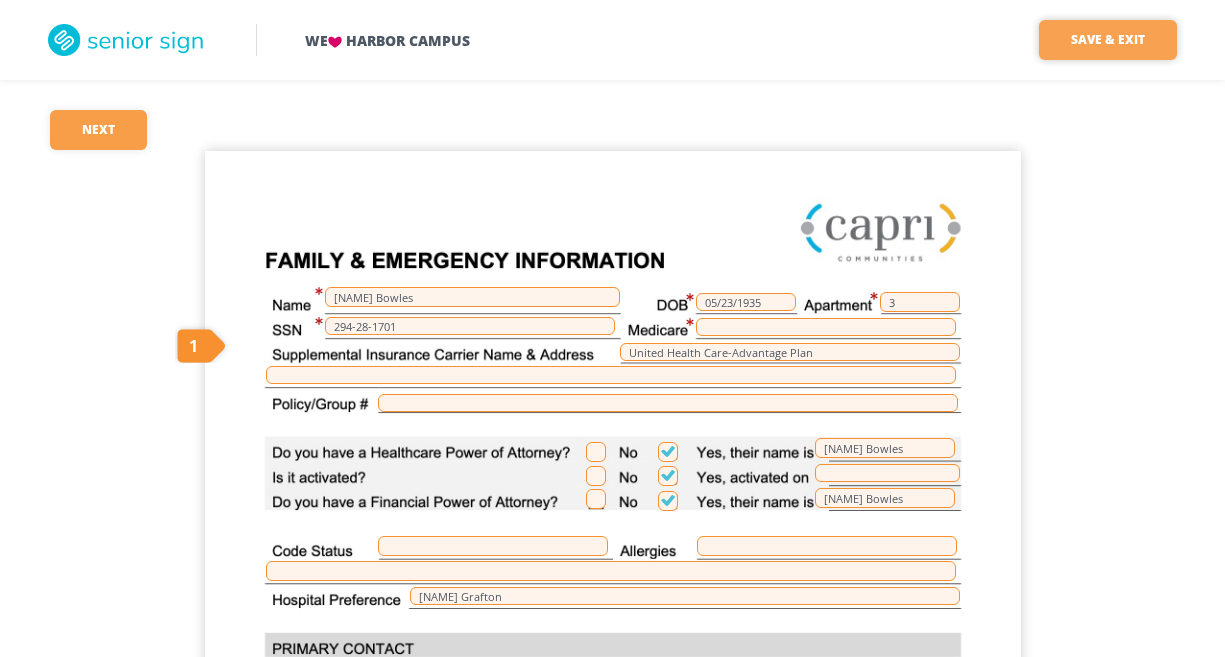 click on "Save & Exit" at bounding box center [1108, 40] 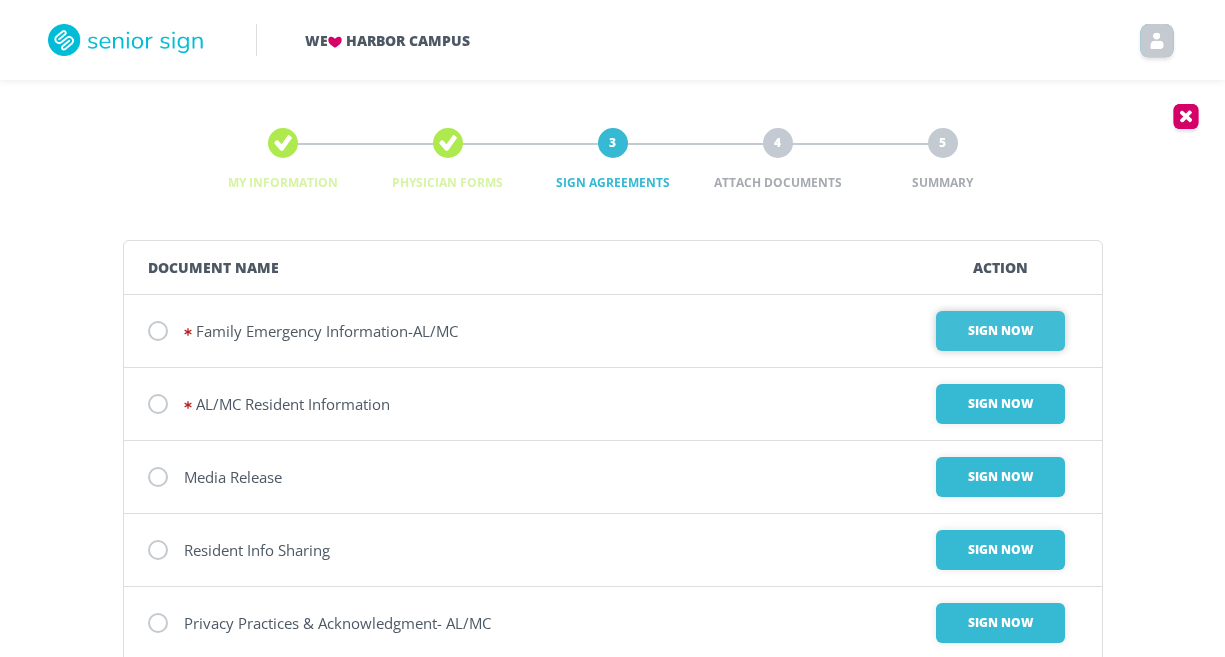 click on "Sign Now" at bounding box center (1000, 331) 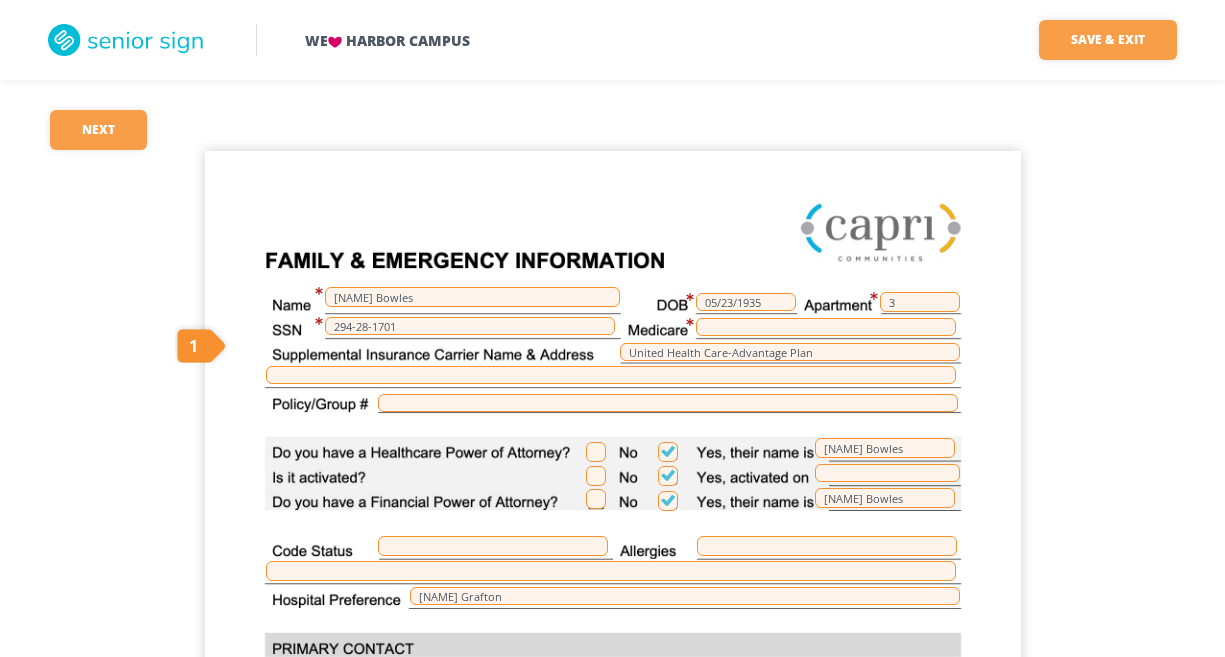 scroll, scrollTop: 0, scrollLeft: 0, axis: both 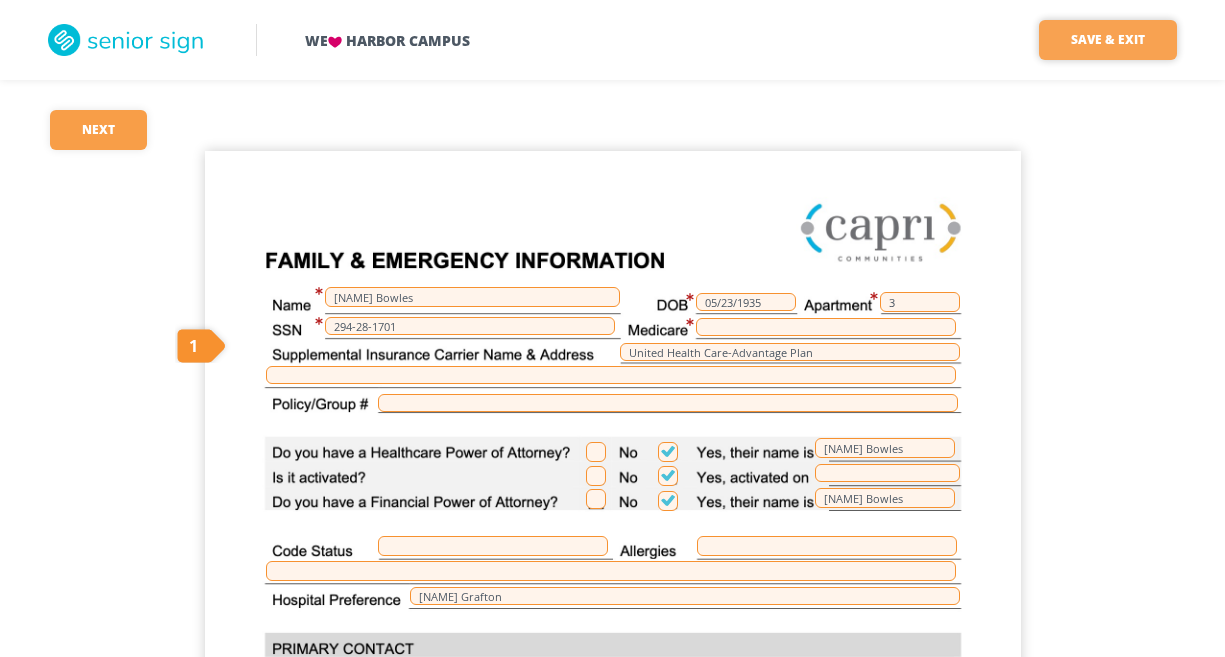 click on "Save & Exit" at bounding box center (1108, 40) 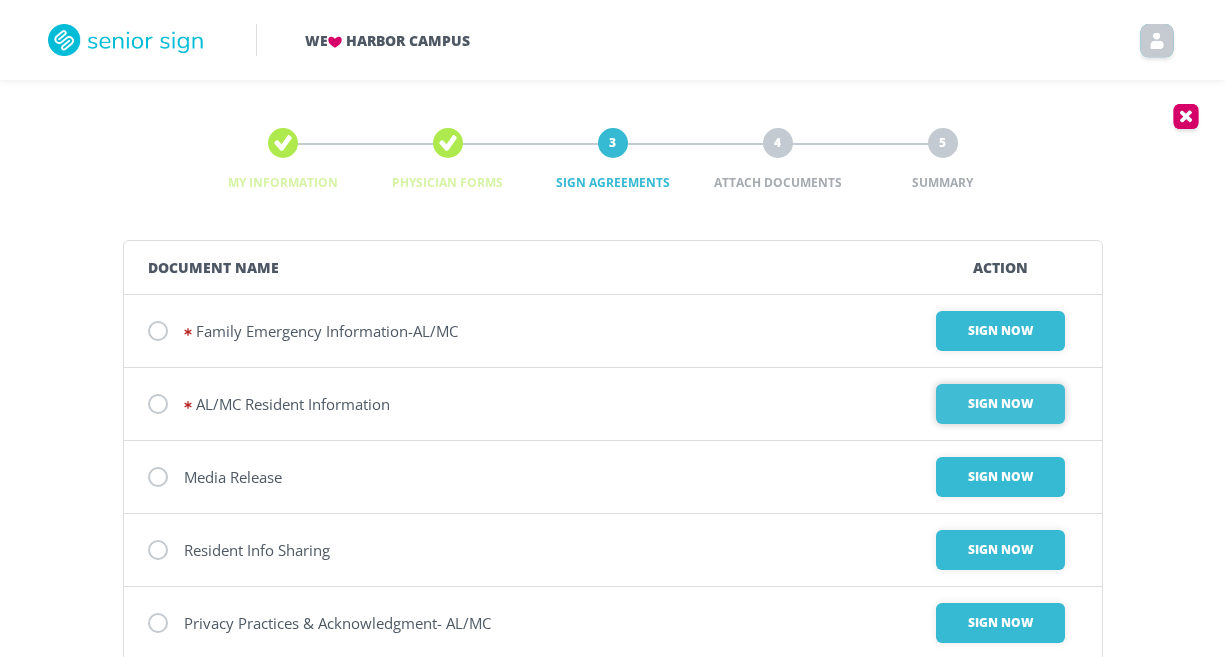 click on "Sign Now" at bounding box center (1000, 331) 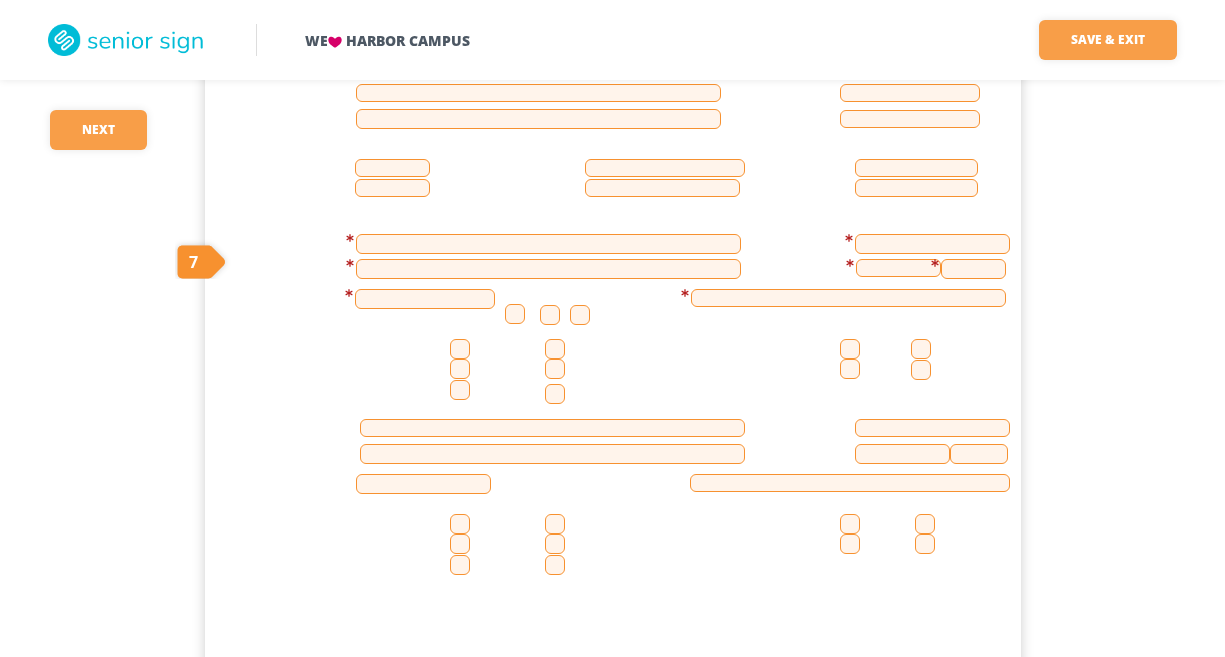 scroll, scrollTop: 516, scrollLeft: 0, axis: vertical 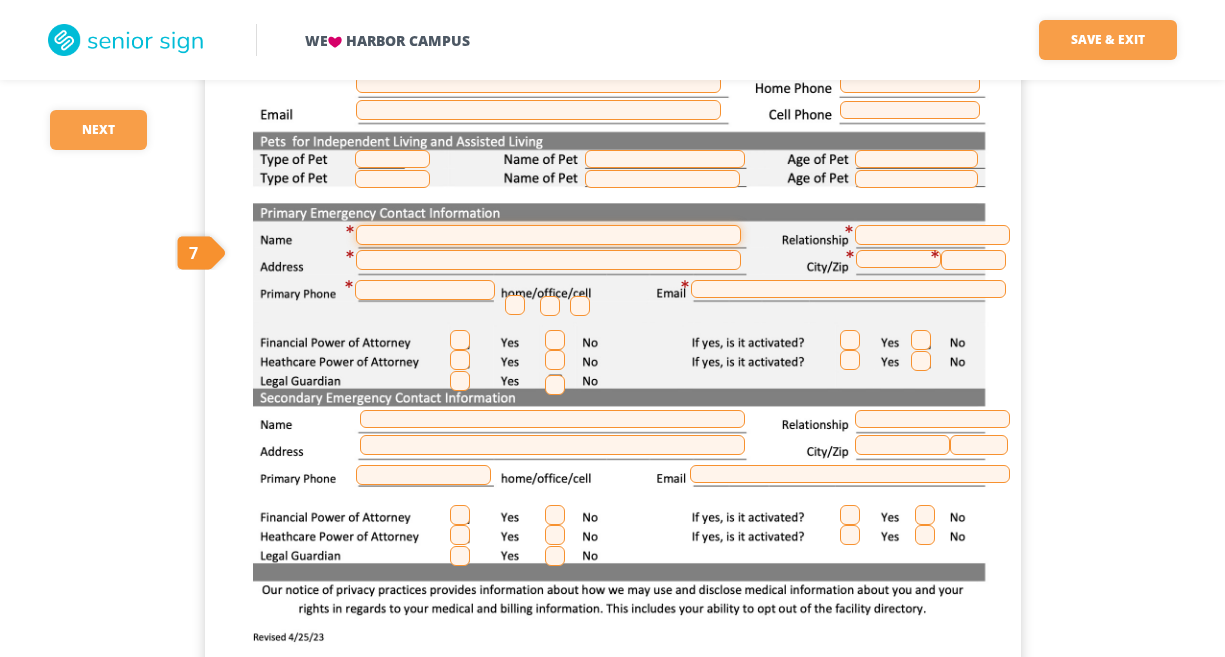 click at bounding box center [548, 235] 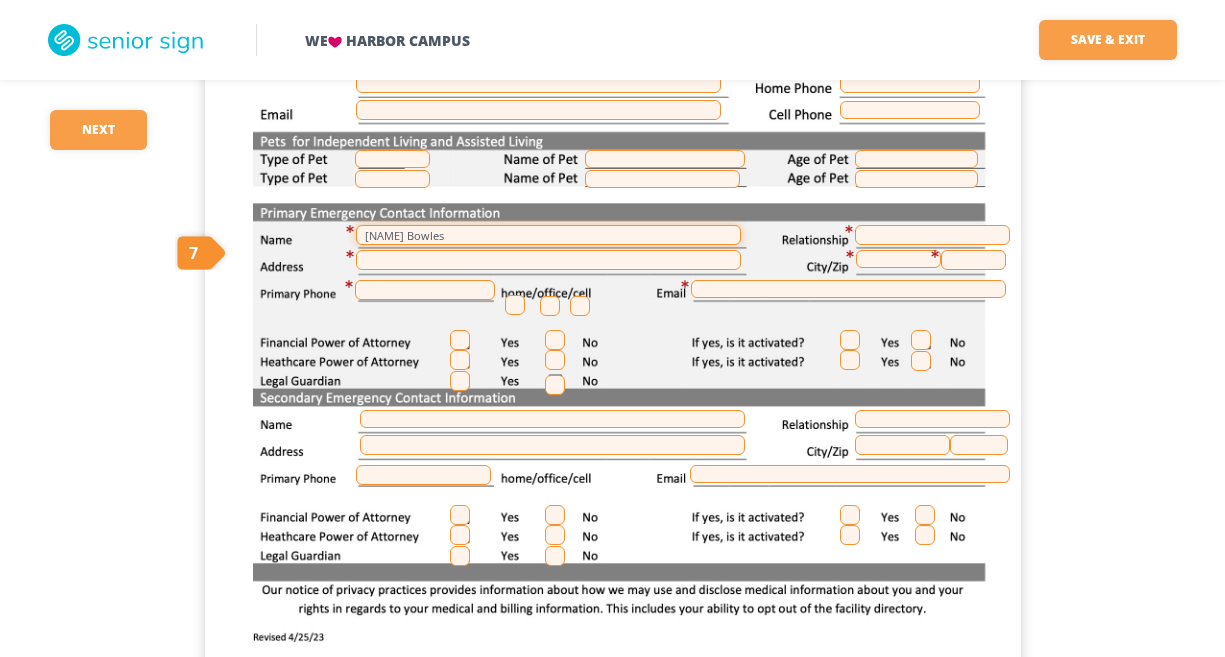 type on "[NAME] Bowles" 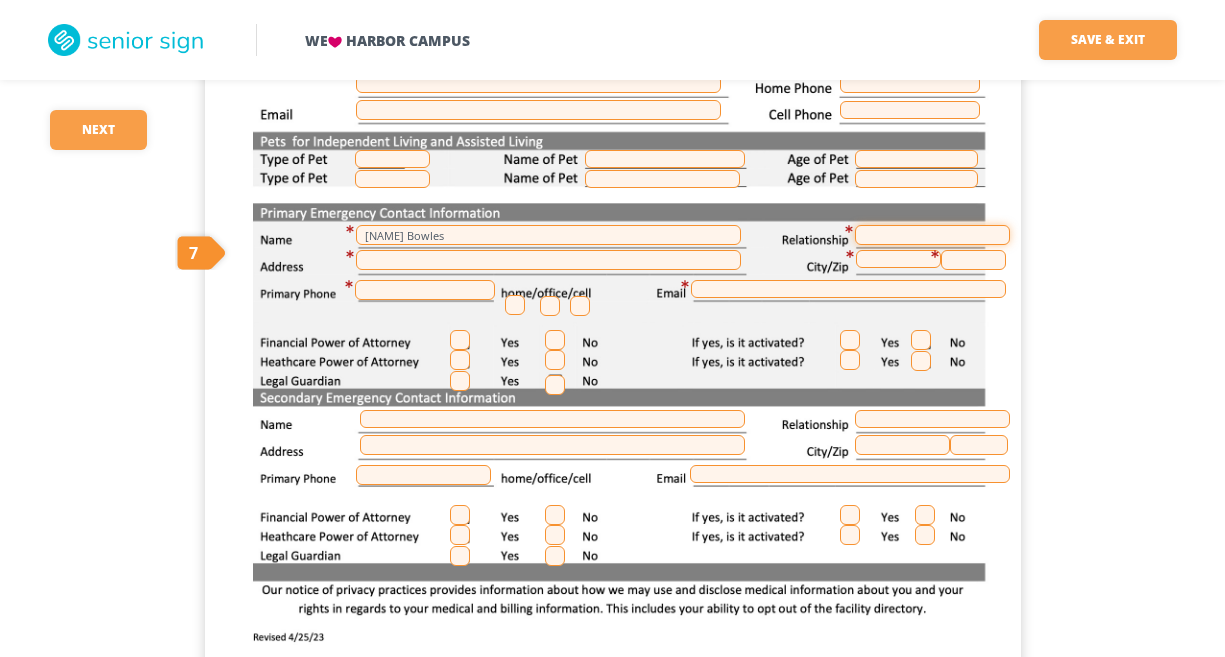 click at bounding box center (932, 235) 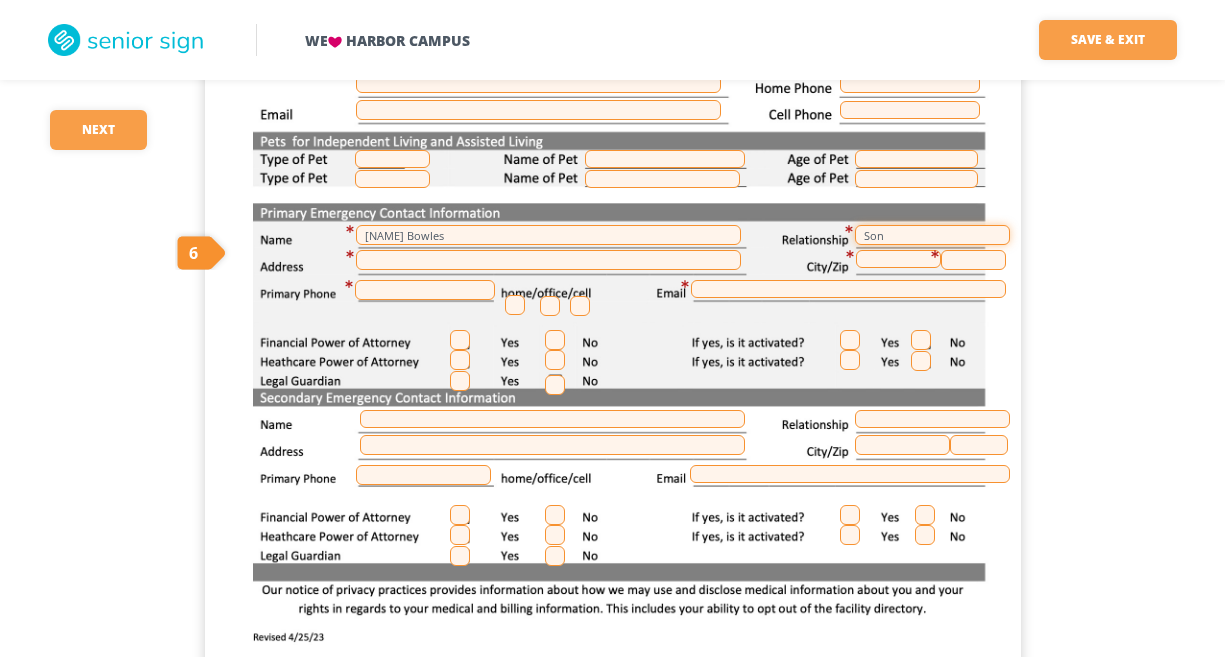 type on "Son" 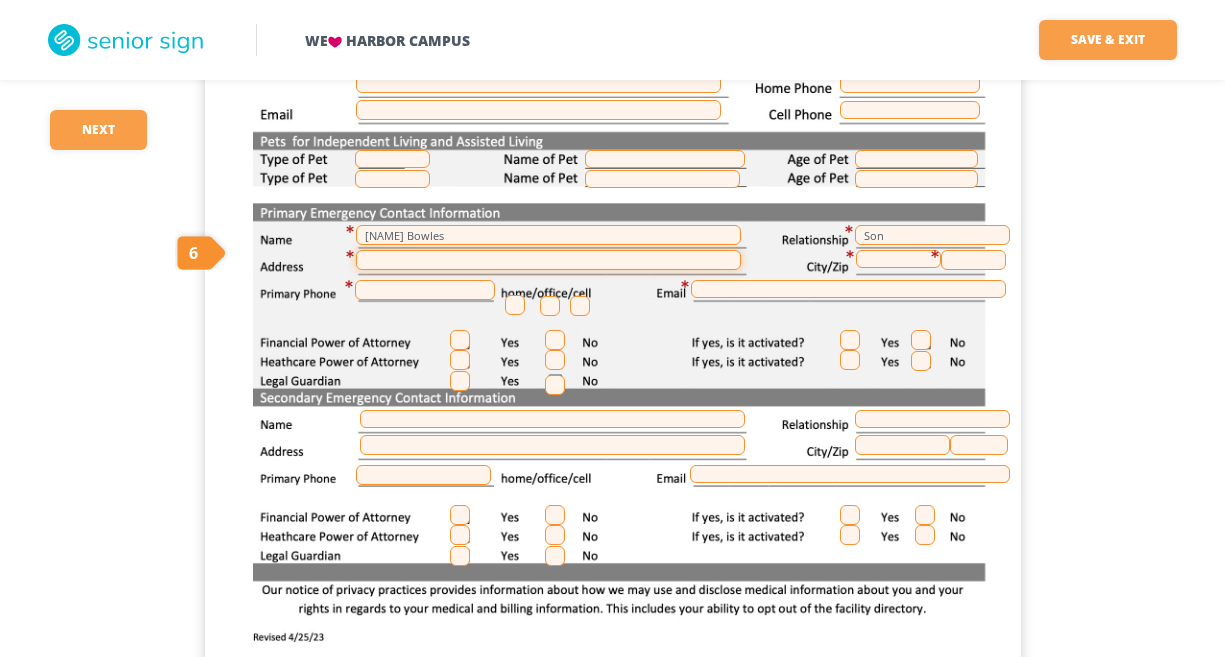 click at bounding box center (548, 260) 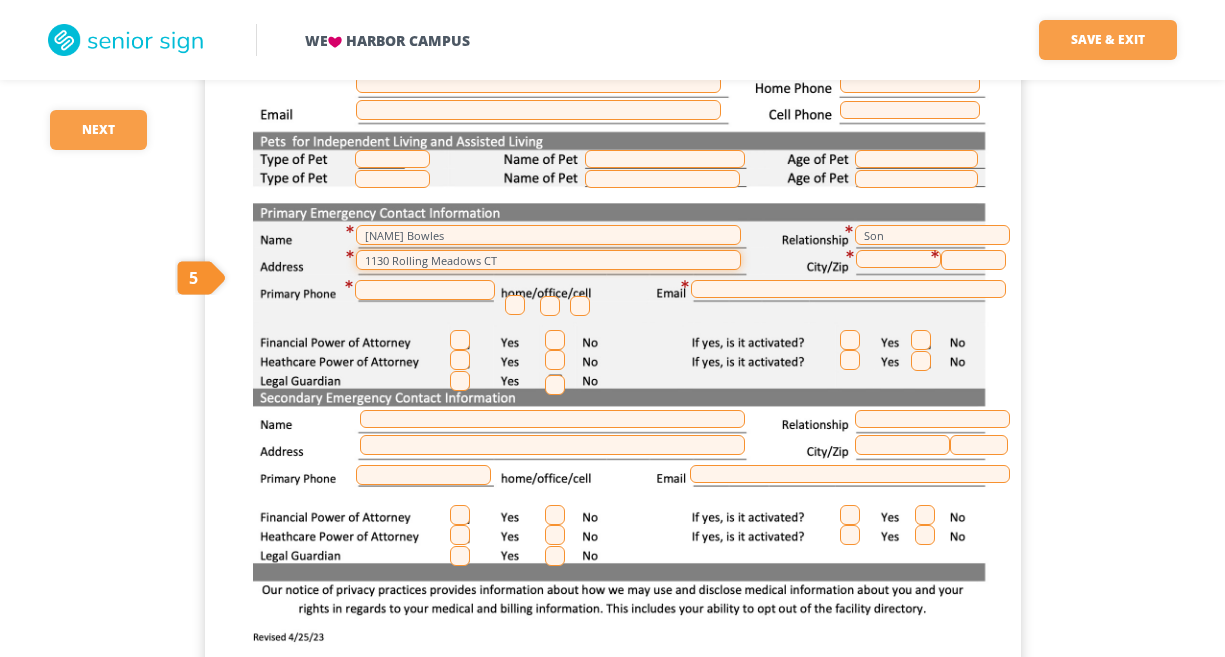 type on "1130 Rolling Meadows CT" 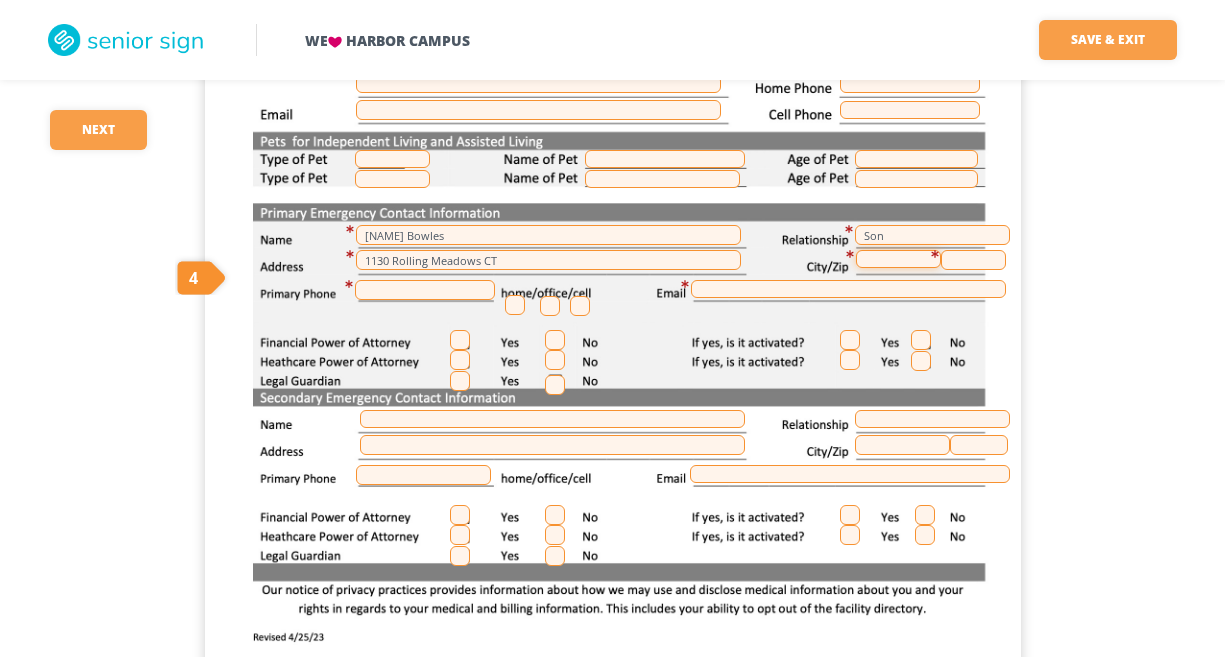 click at bounding box center [898, 259] 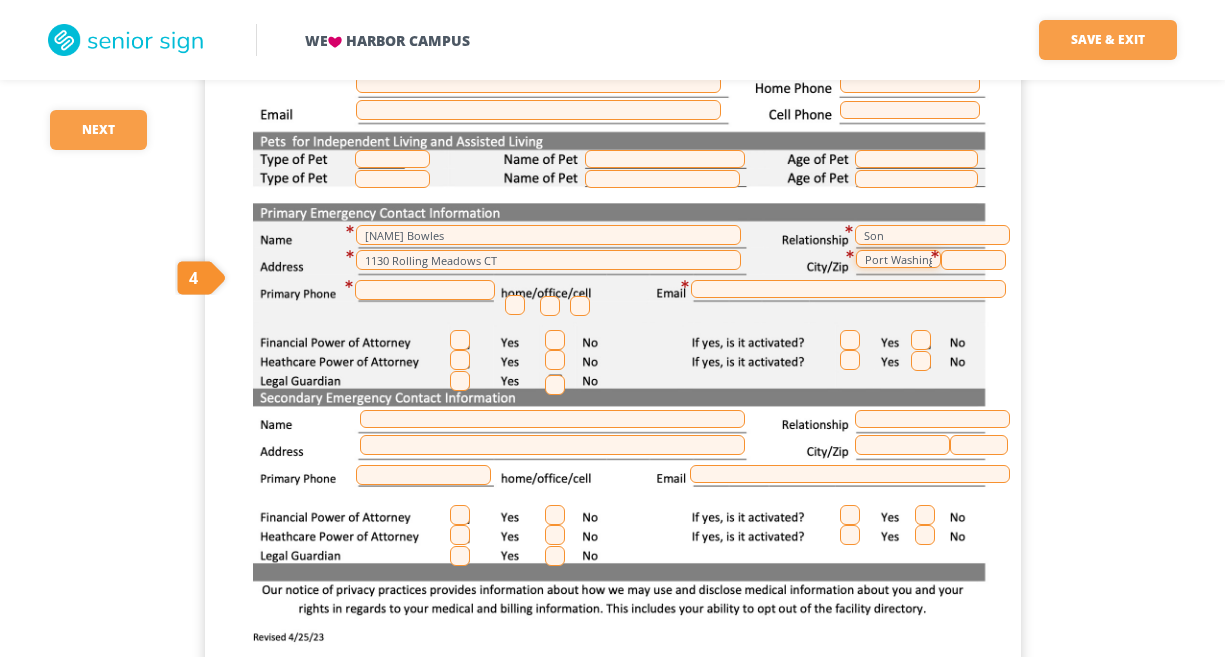 type on "Port Washington" 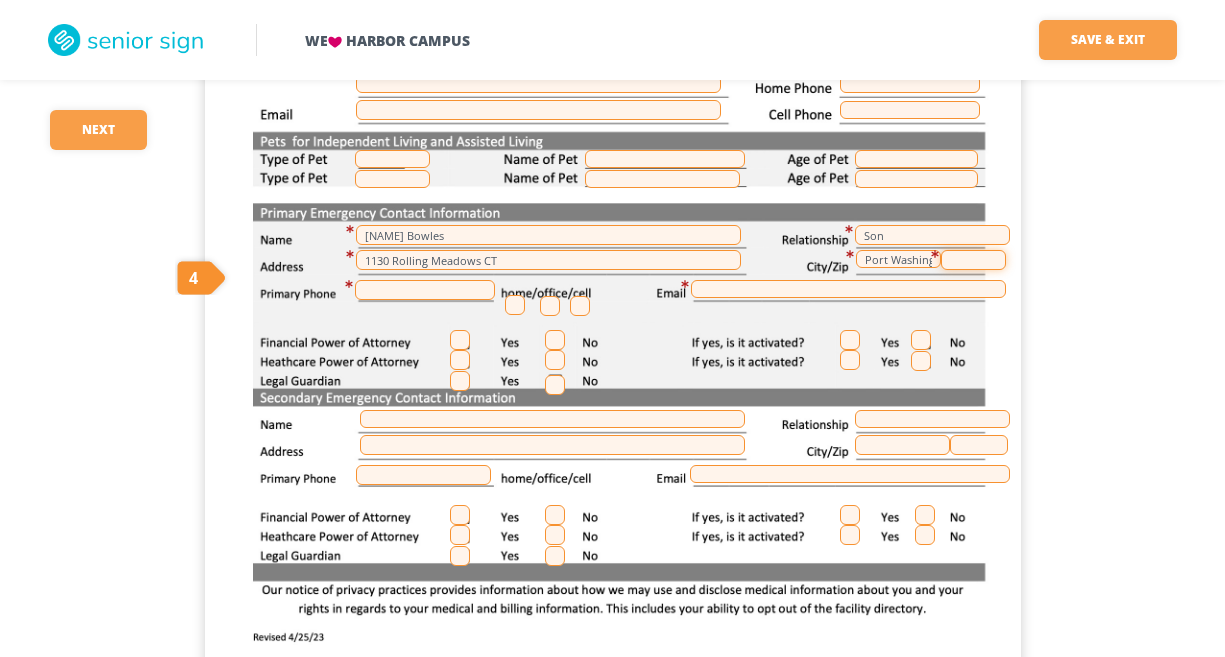 click at bounding box center (973, 260) 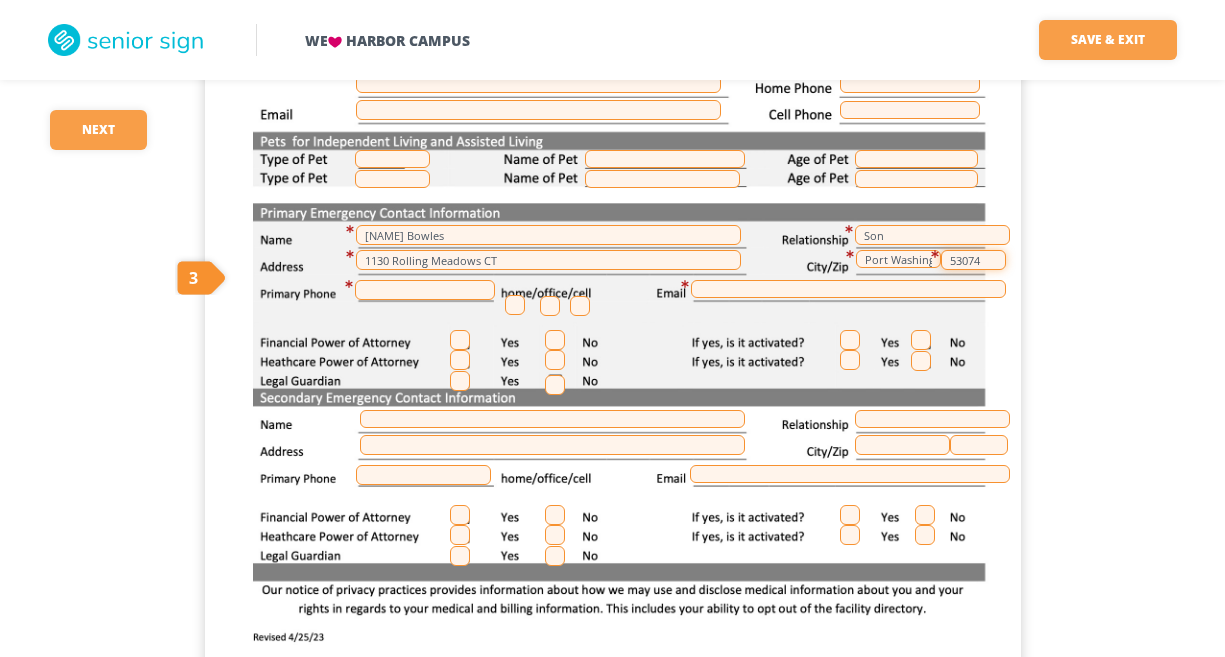 type on "53074" 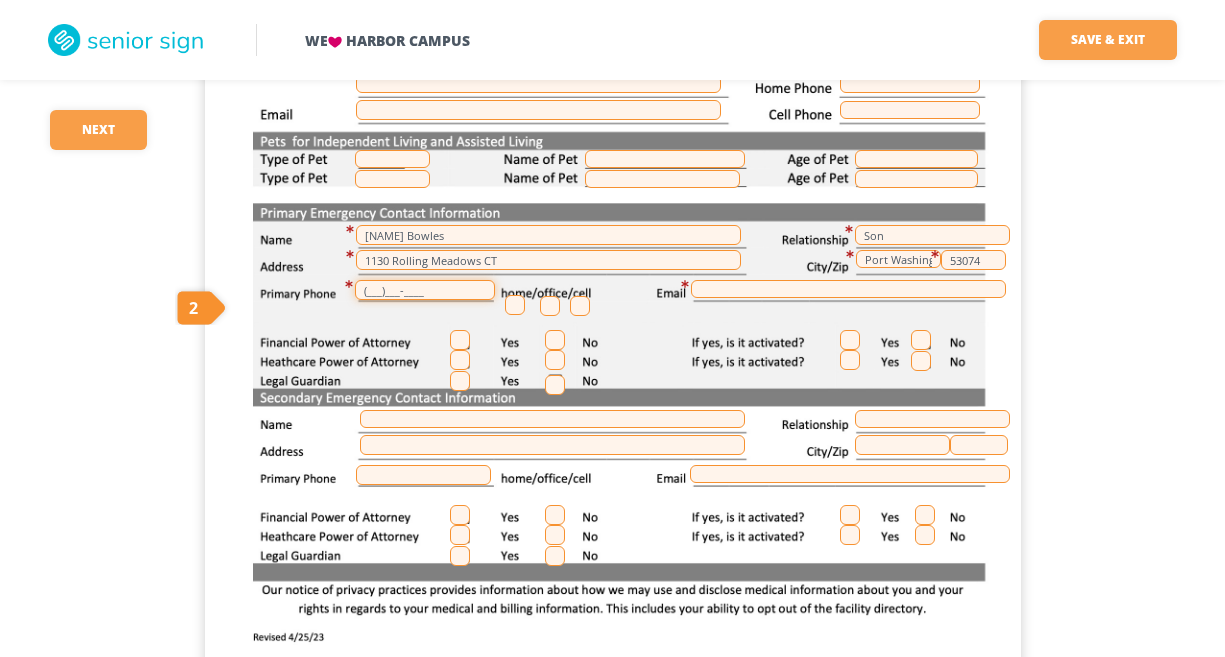 click on "(___)___-____" at bounding box center [425, 290] 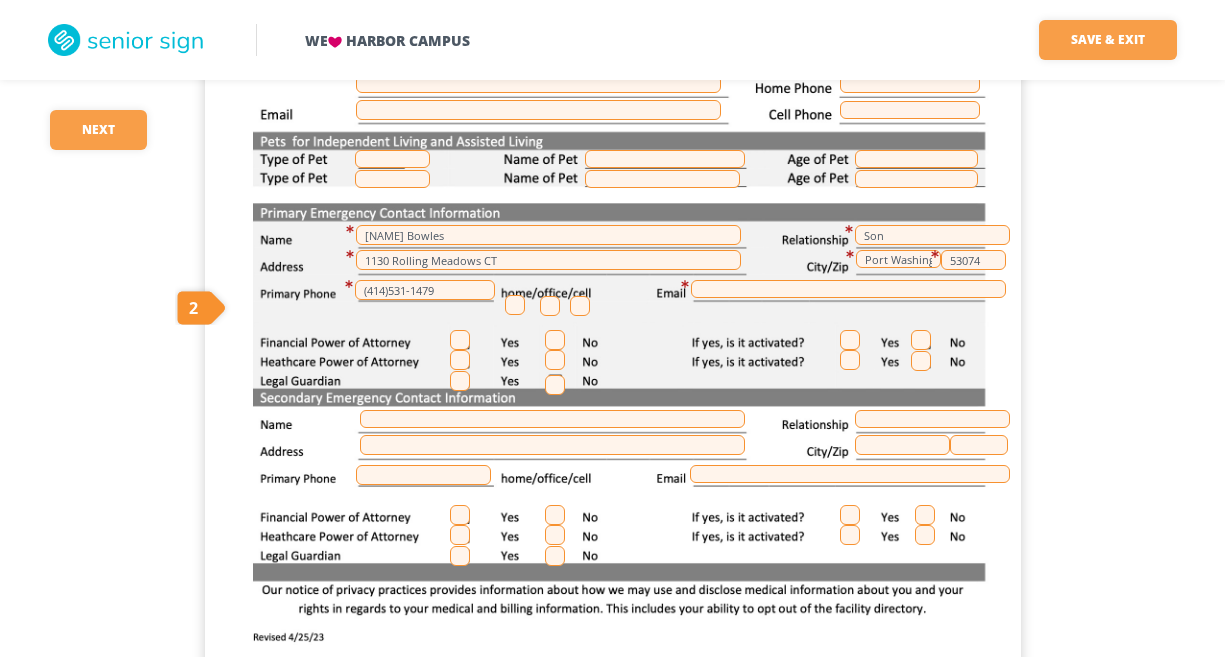 click at bounding box center [580, 306] 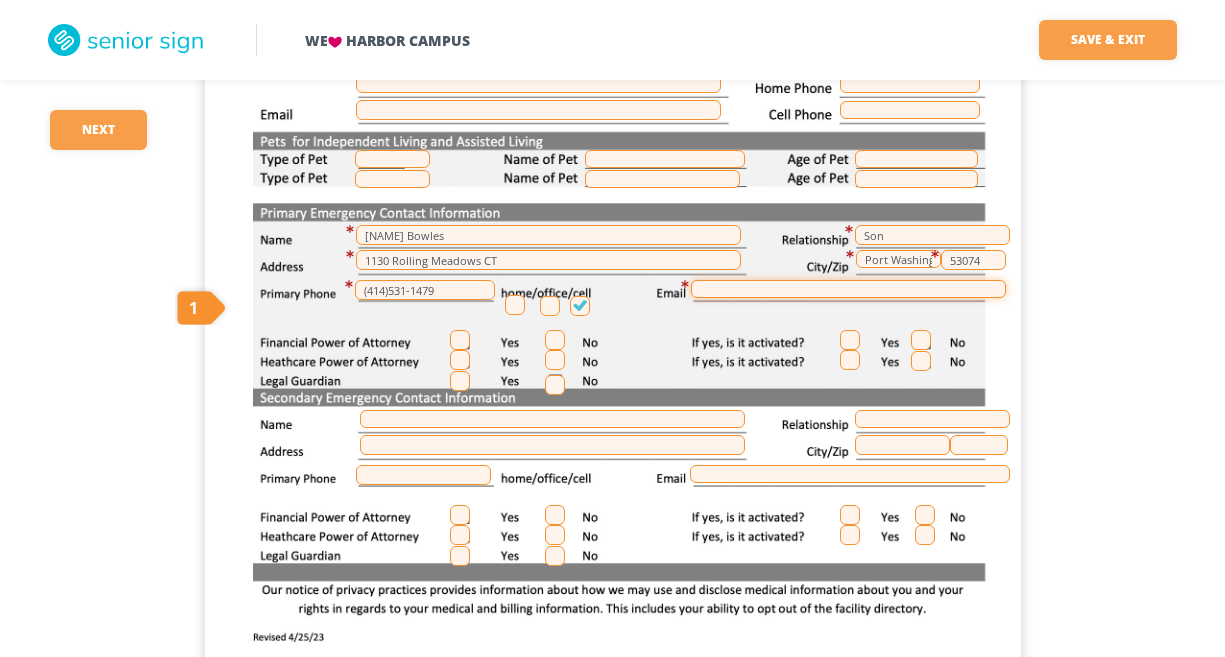 click at bounding box center (848, 289) 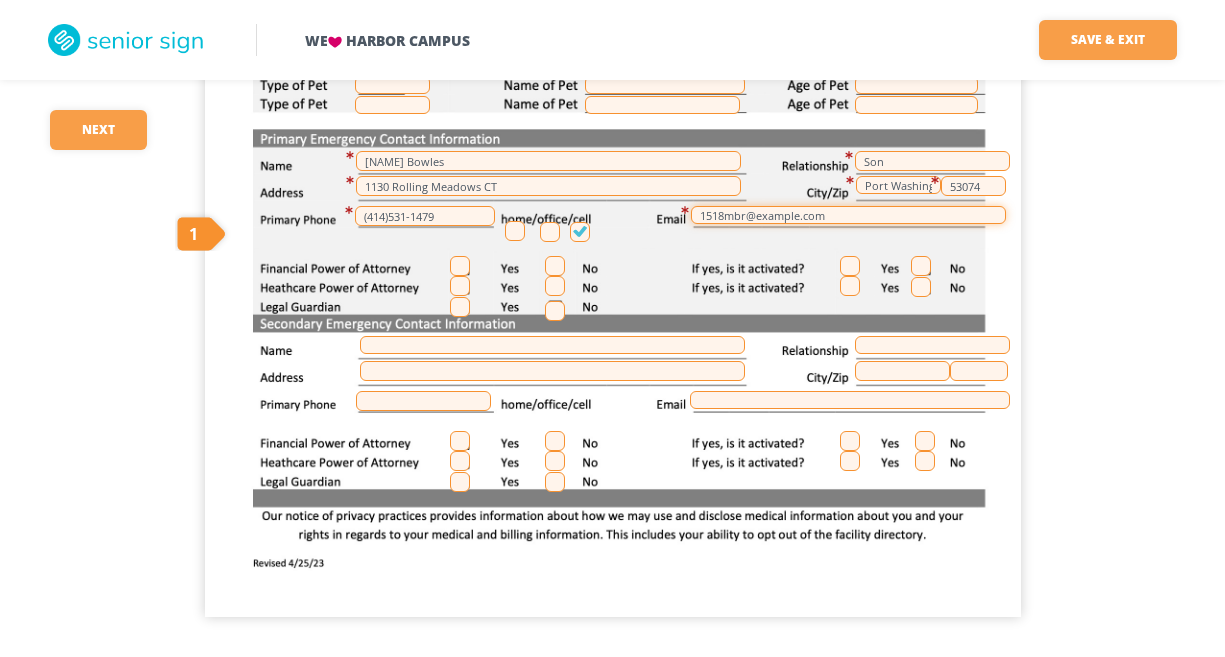 scroll, scrollTop: 589, scrollLeft: 0, axis: vertical 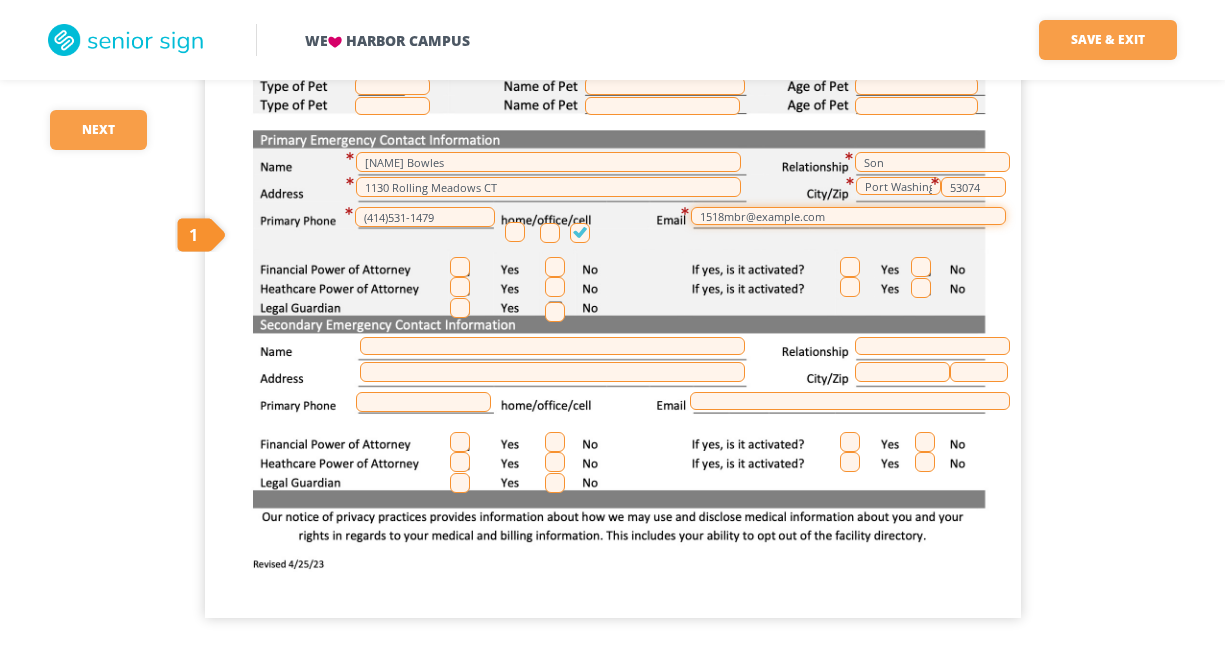type on "1518mbr@example.com" 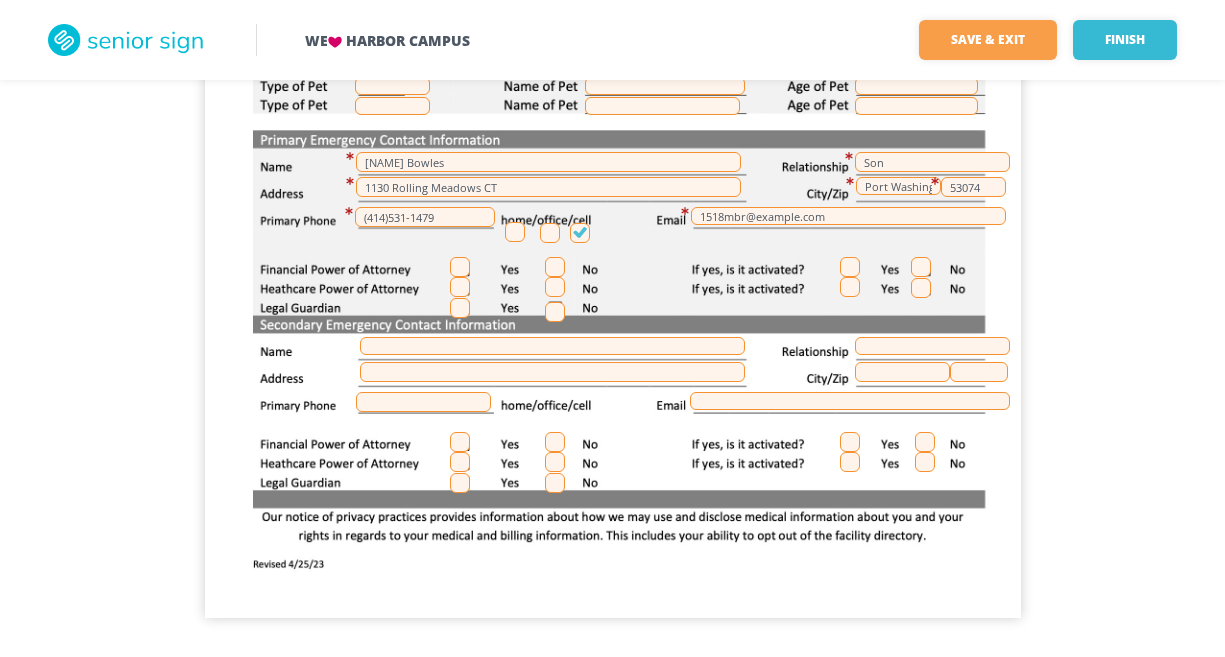 click at bounding box center [460, 267] 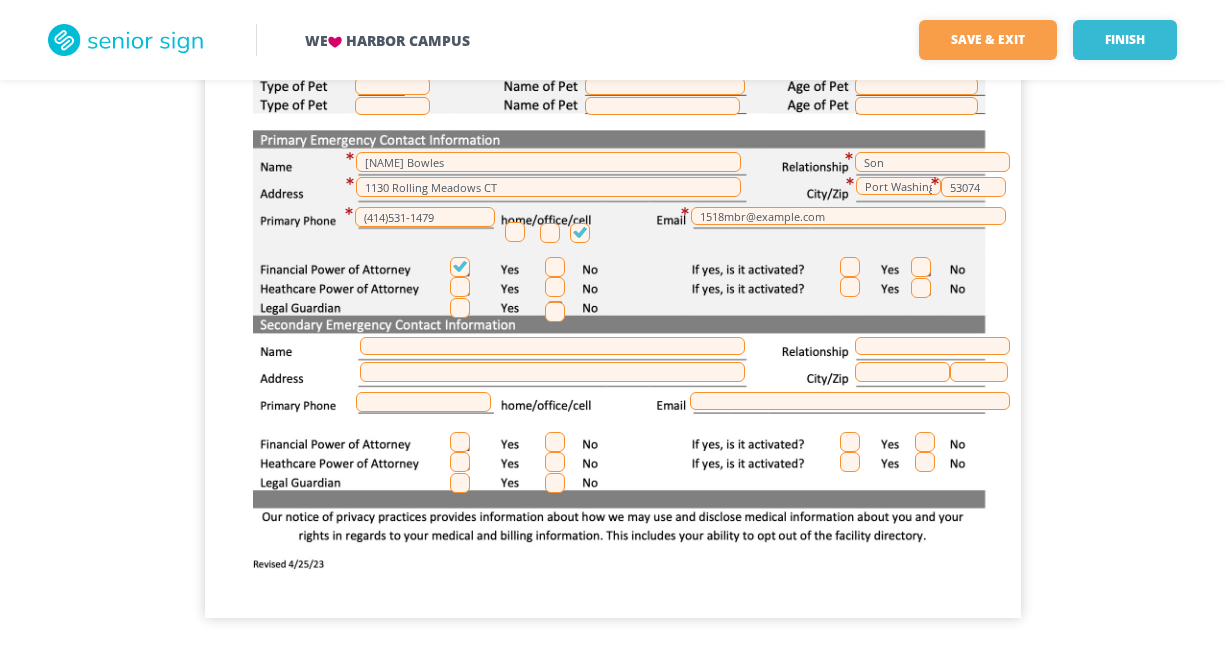 click at bounding box center (460, 287) 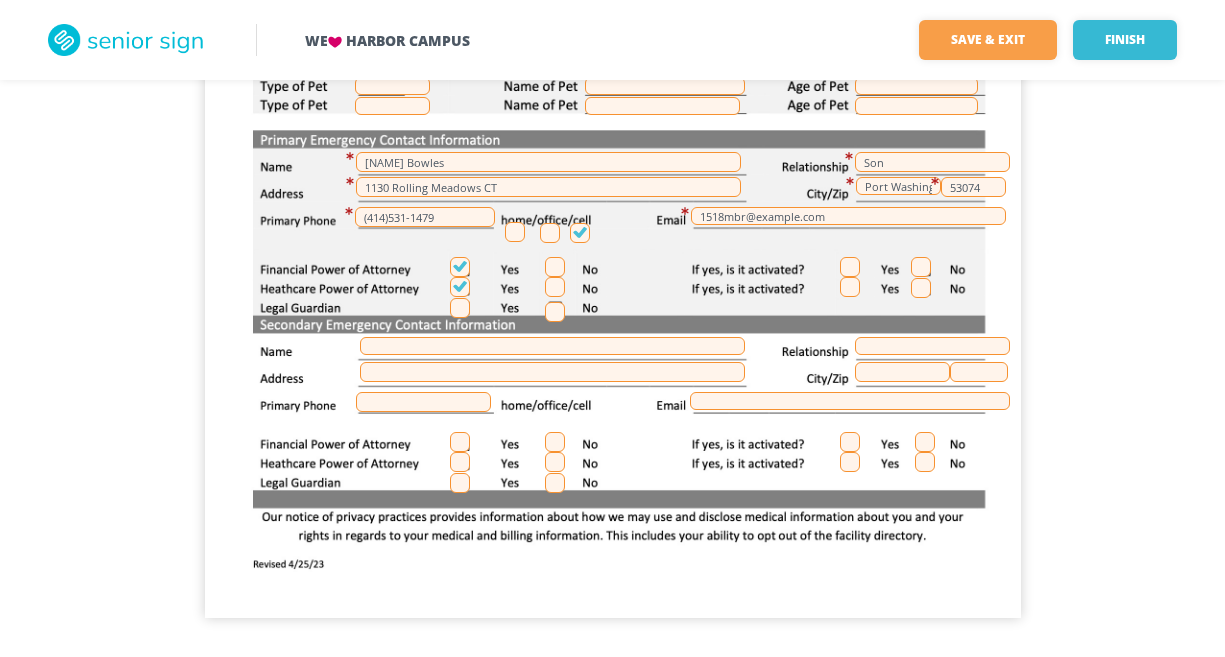 click at bounding box center [850, 267] 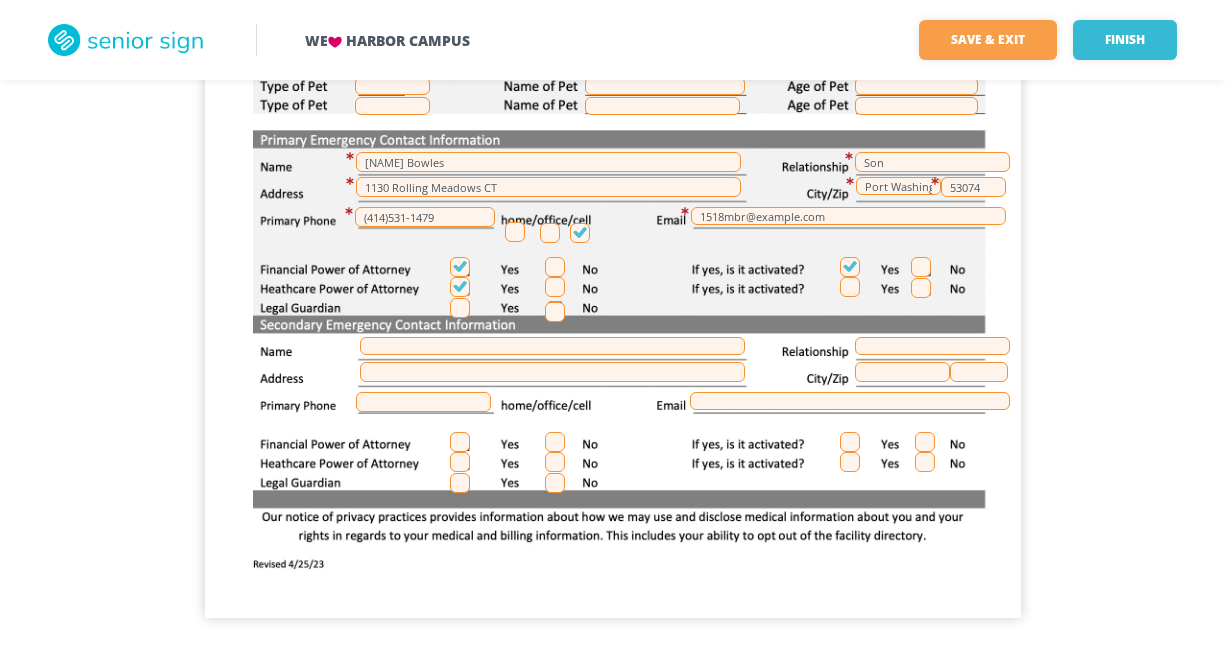 click at bounding box center (850, 287) 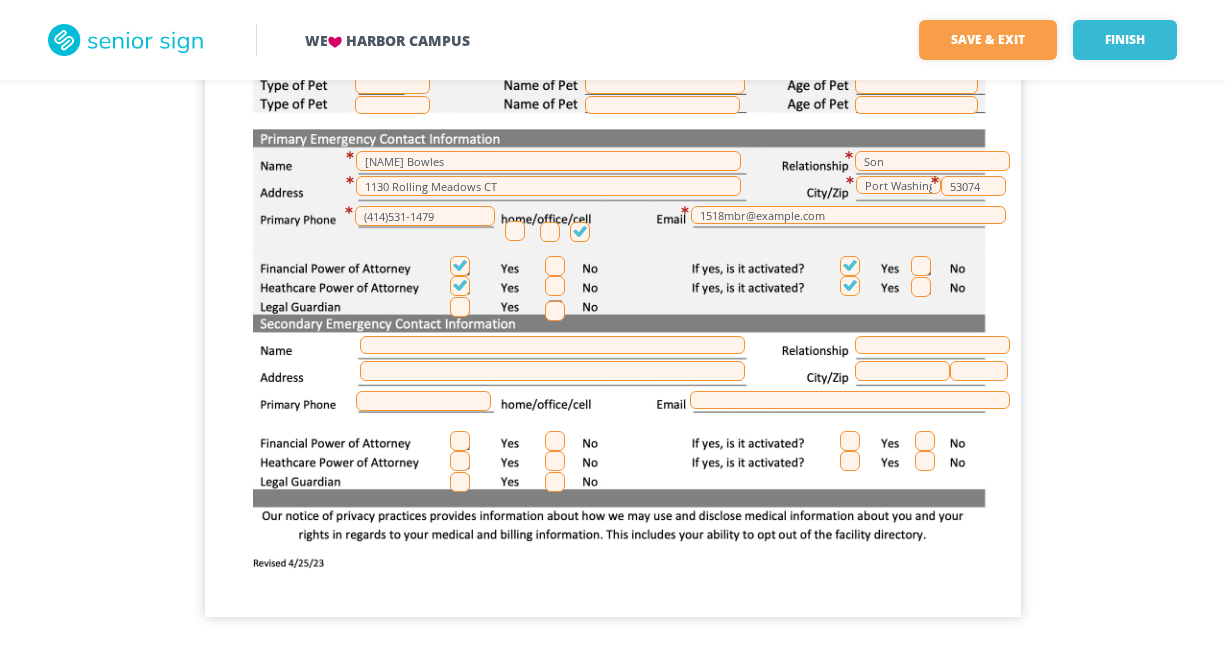 scroll, scrollTop: 589, scrollLeft: 0, axis: vertical 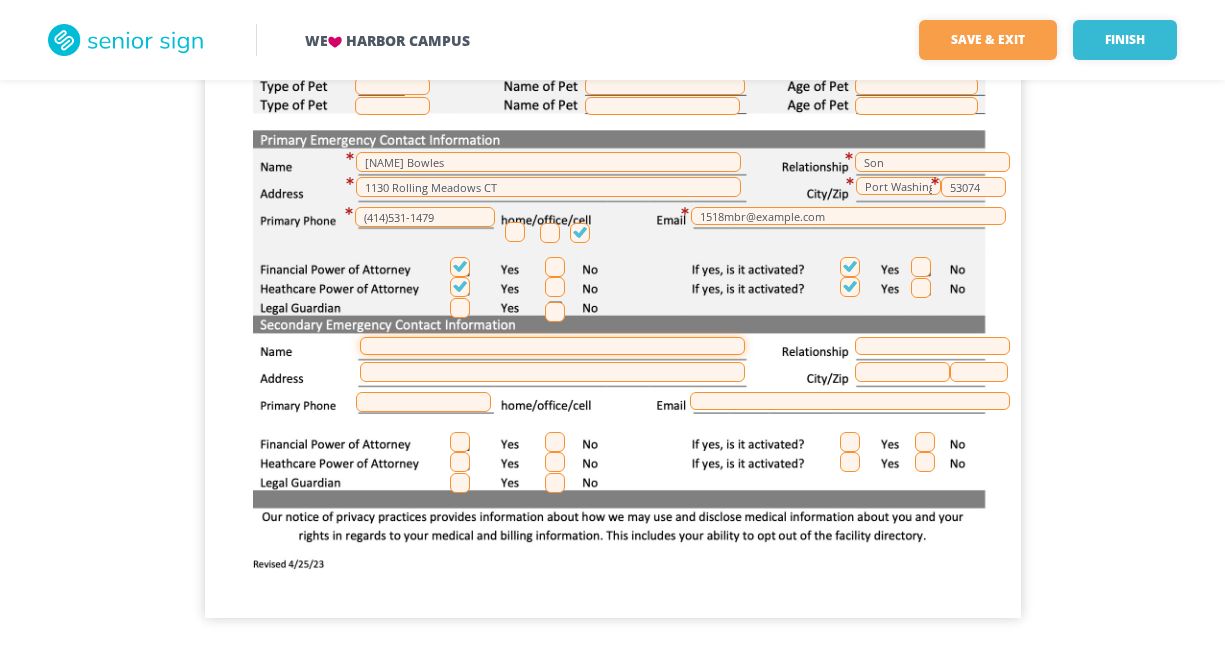 click at bounding box center [552, 346] 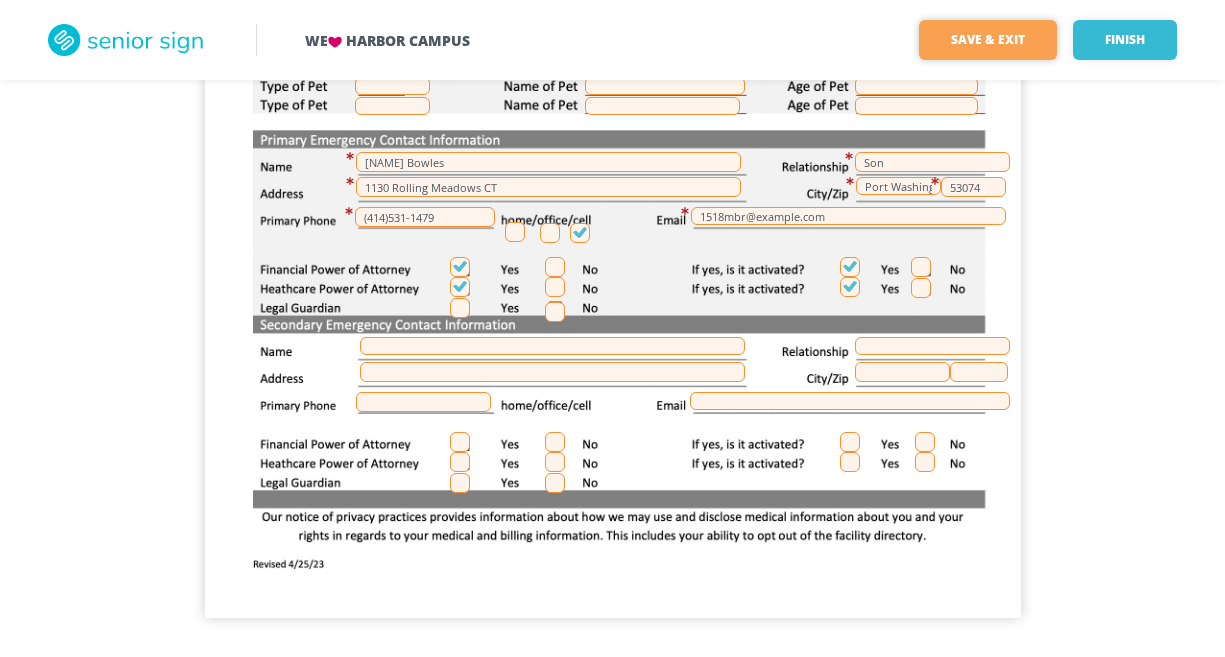 click on "Save & Exit" at bounding box center (988, 40) 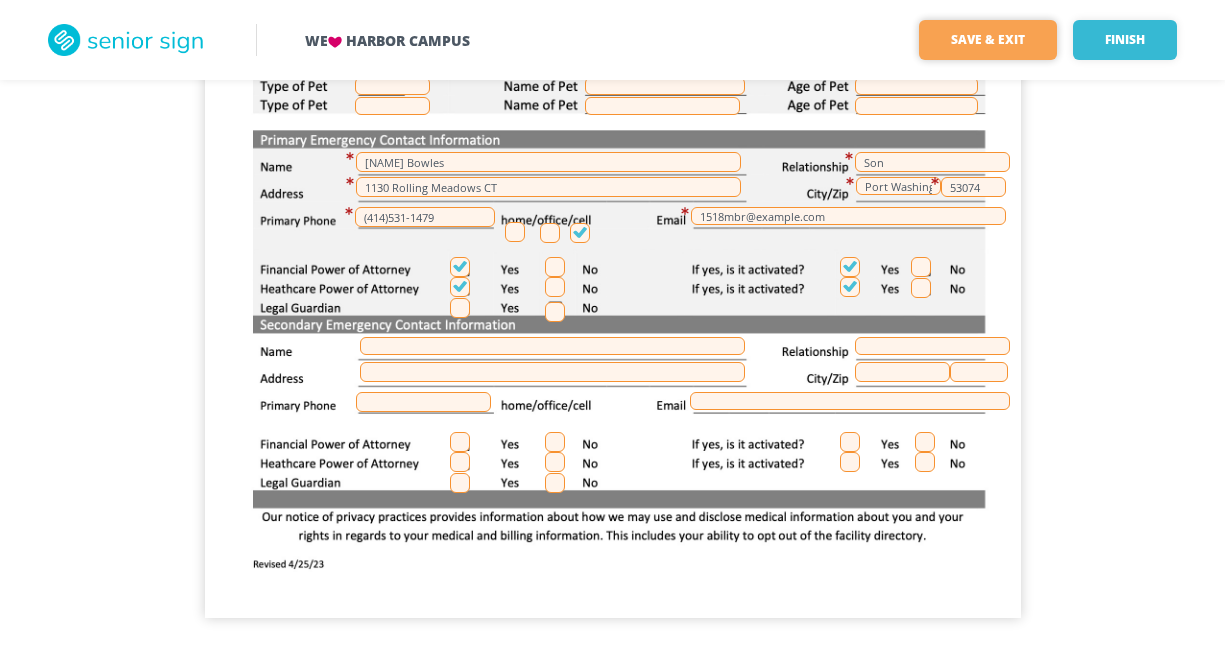 scroll, scrollTop: 0, scrollLeft: 0, axis: both 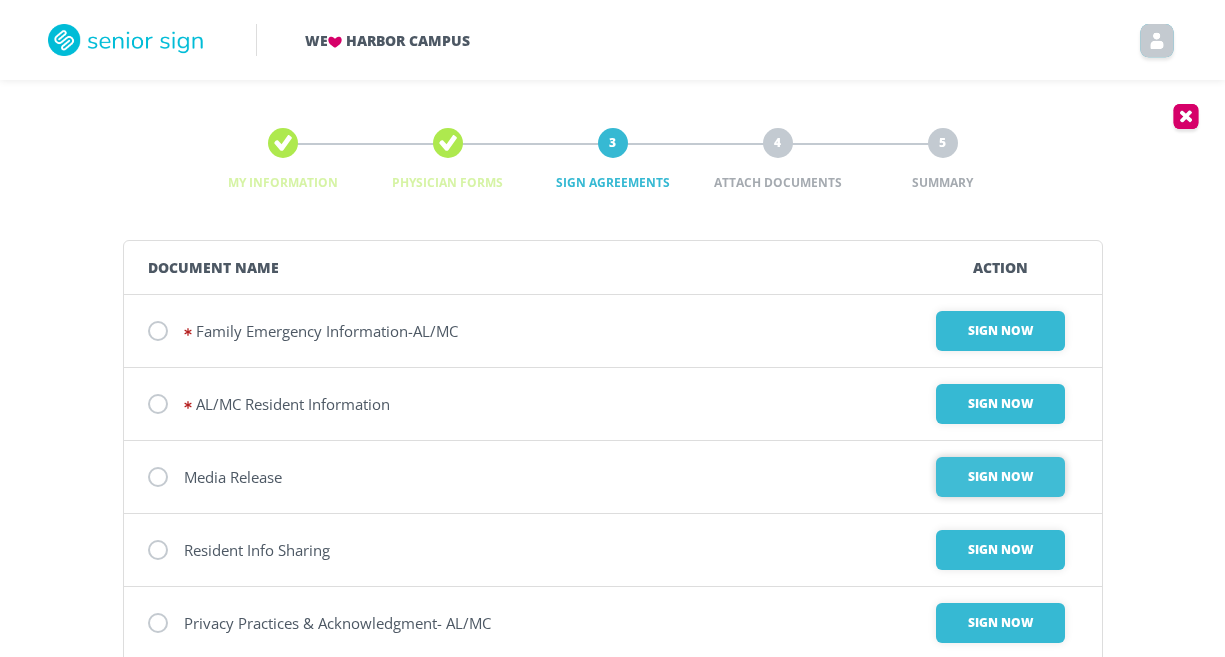 click on "Sign Now" at bounding box center [1000, 331] 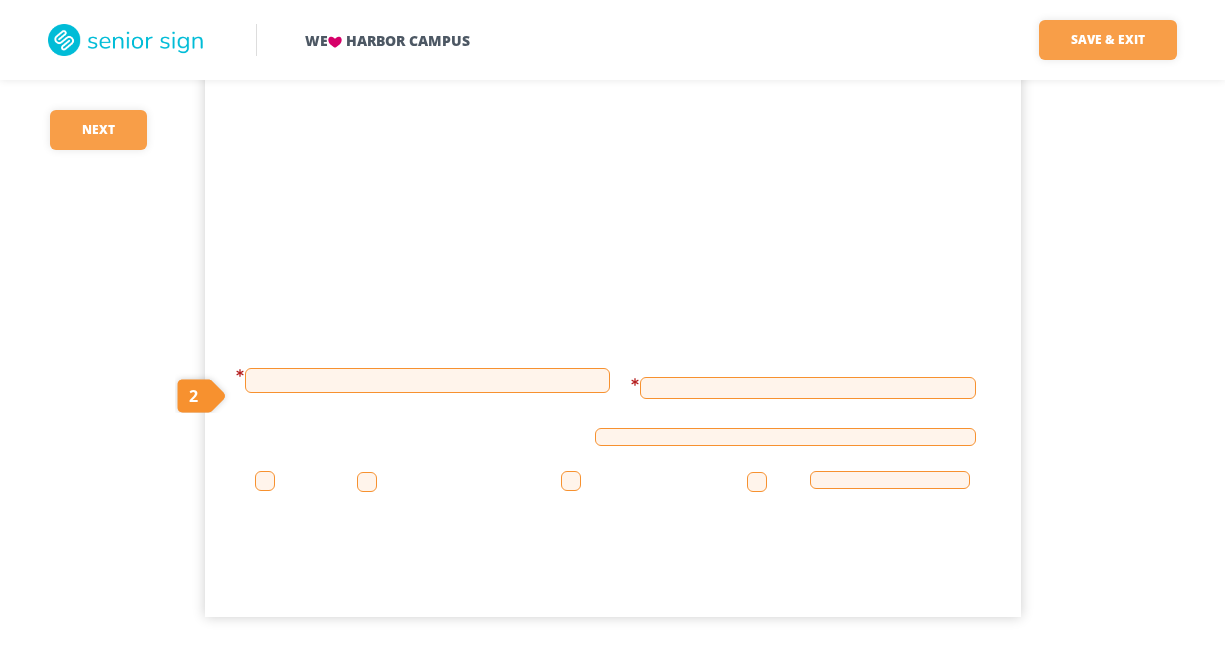 scroll, scrollTop: 589, scrollLeft: 0, axis: vertical 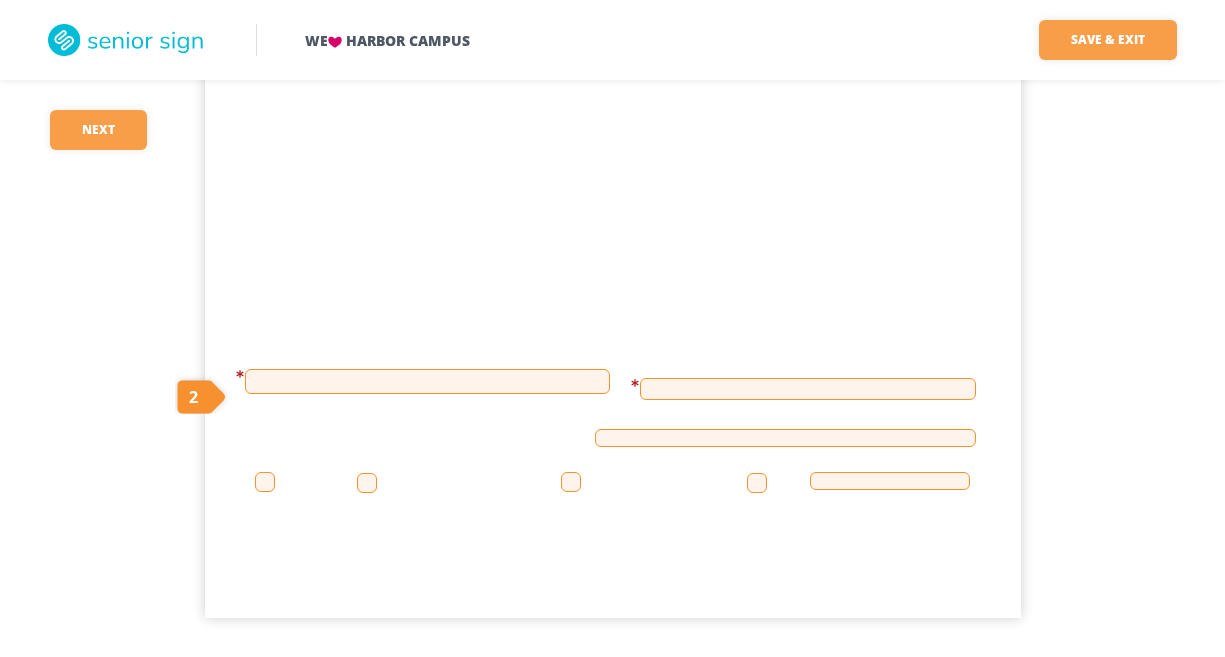 click at bounding box center (427, 381) 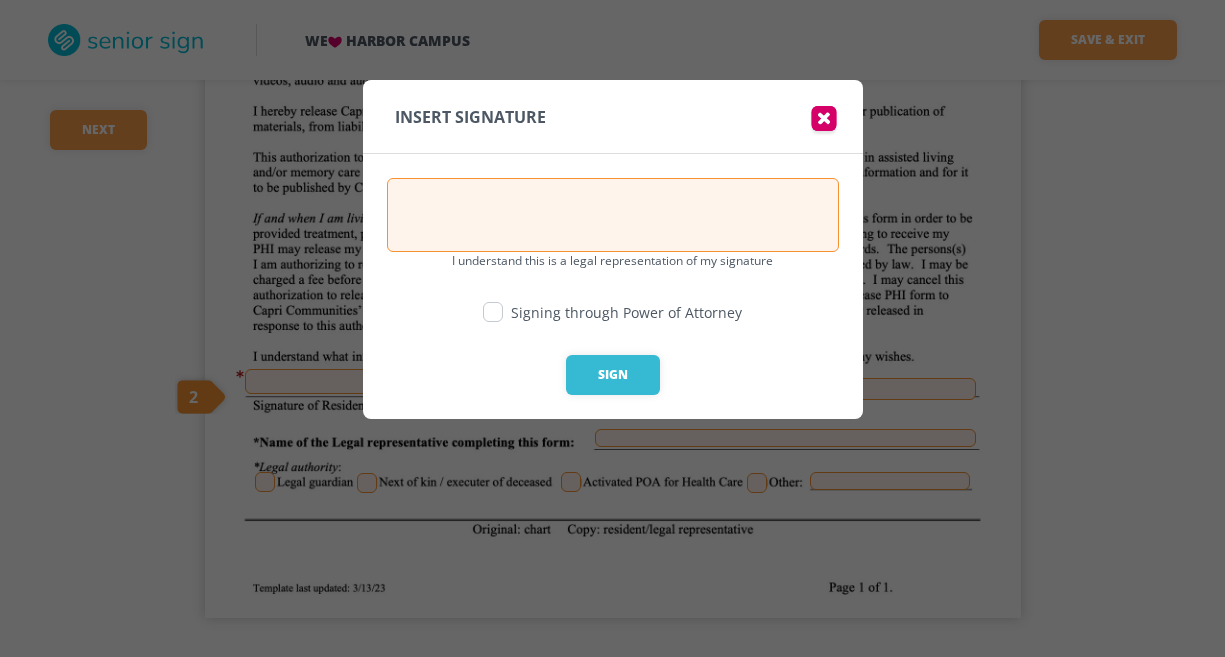 click at bounding box center [493, 312] 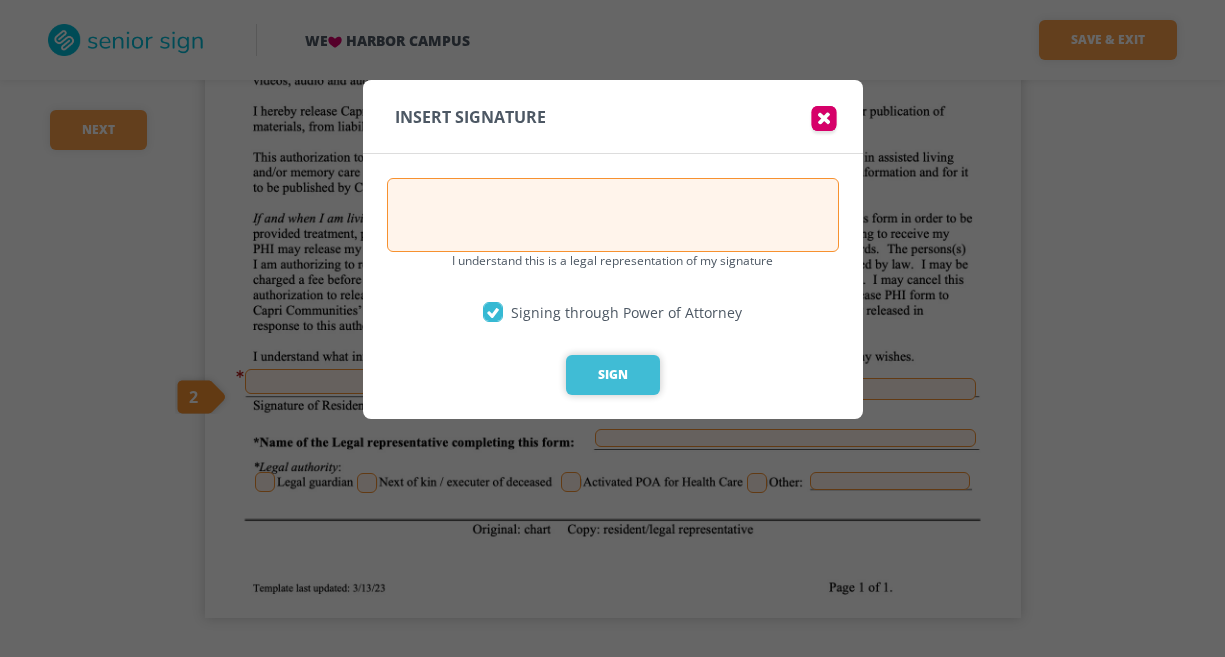 click on "Sign" at bounding box center (613, 375) 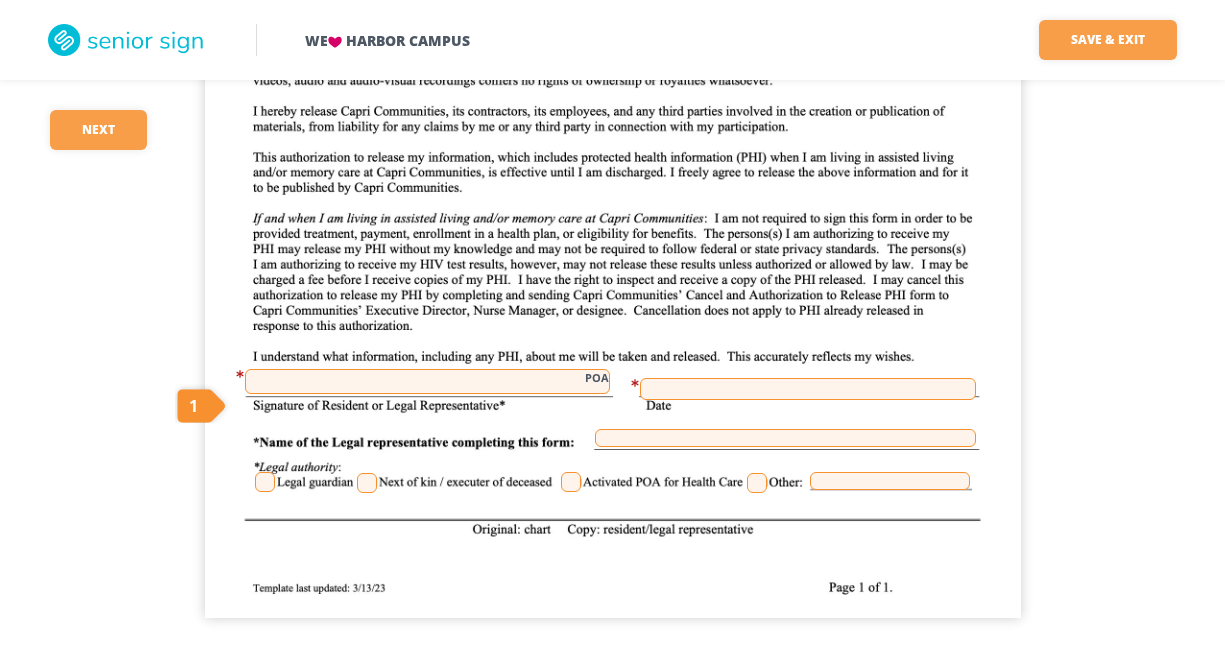 click on "POA" at bounding box center [427, 381] 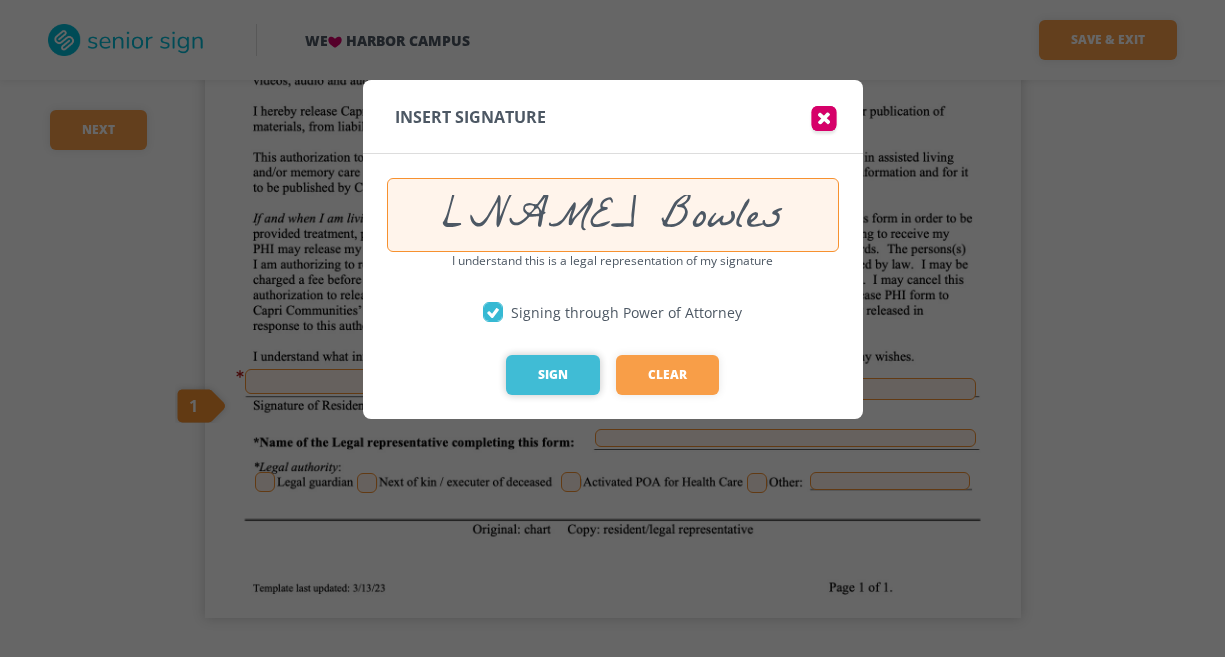 type on "[NAME] Bowles" 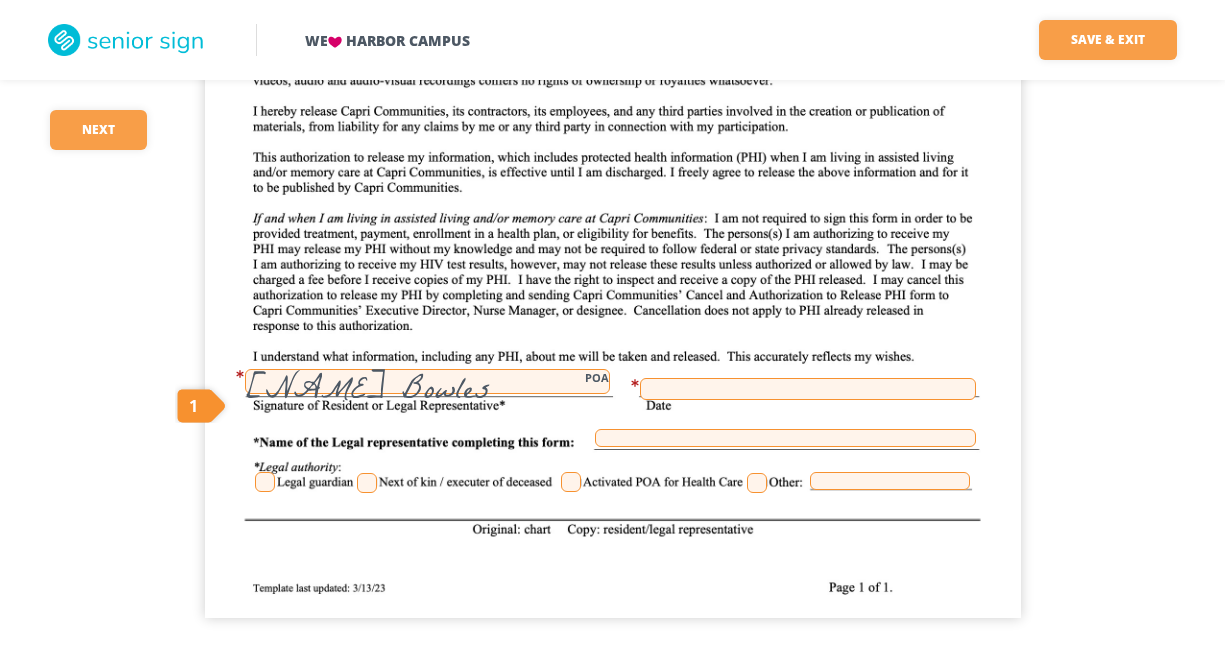 click at bounding box center (808, 389) 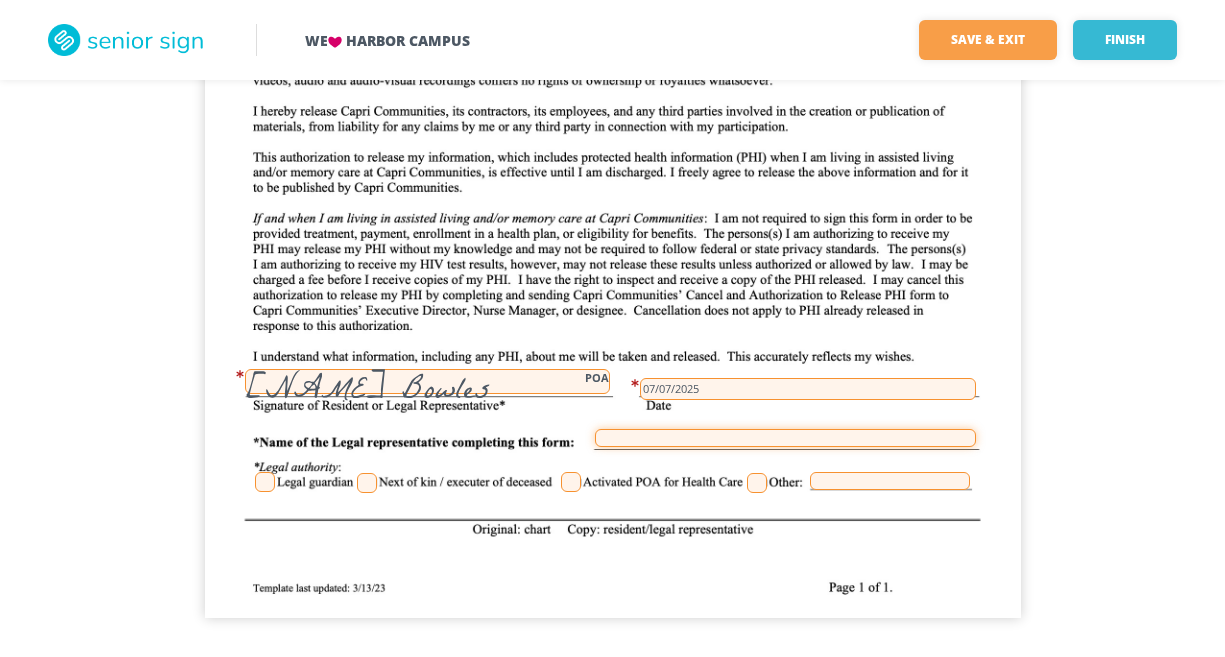 click at bounding box center (785, 438) 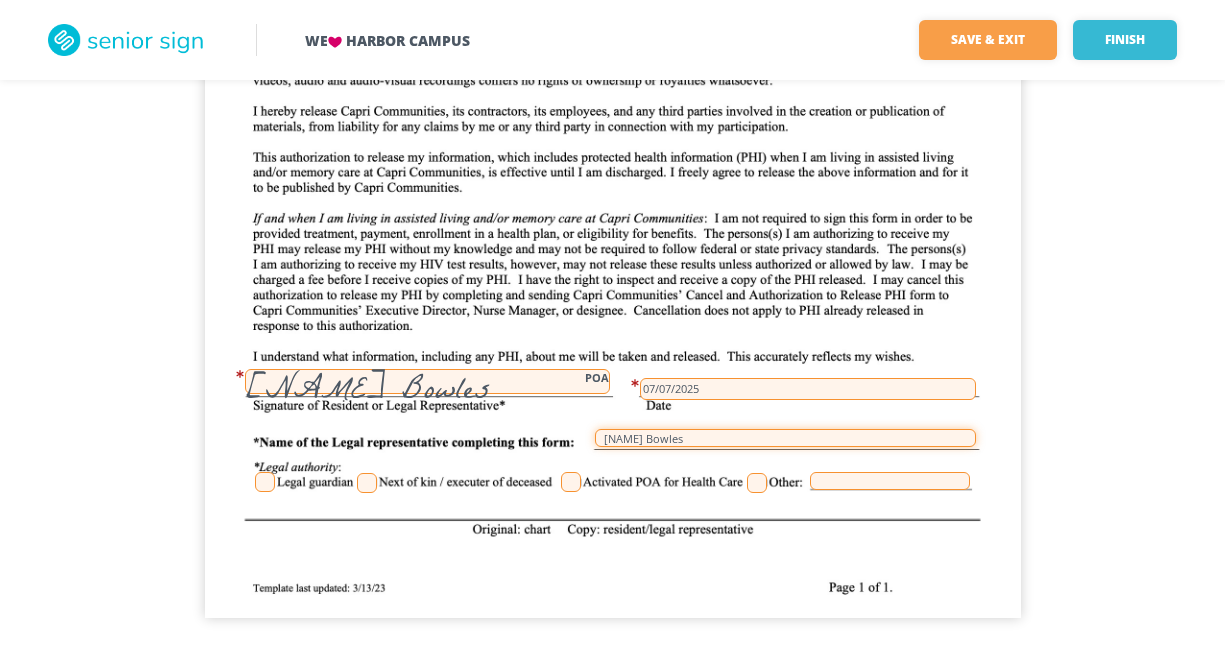type on "[NAME] Bowles" 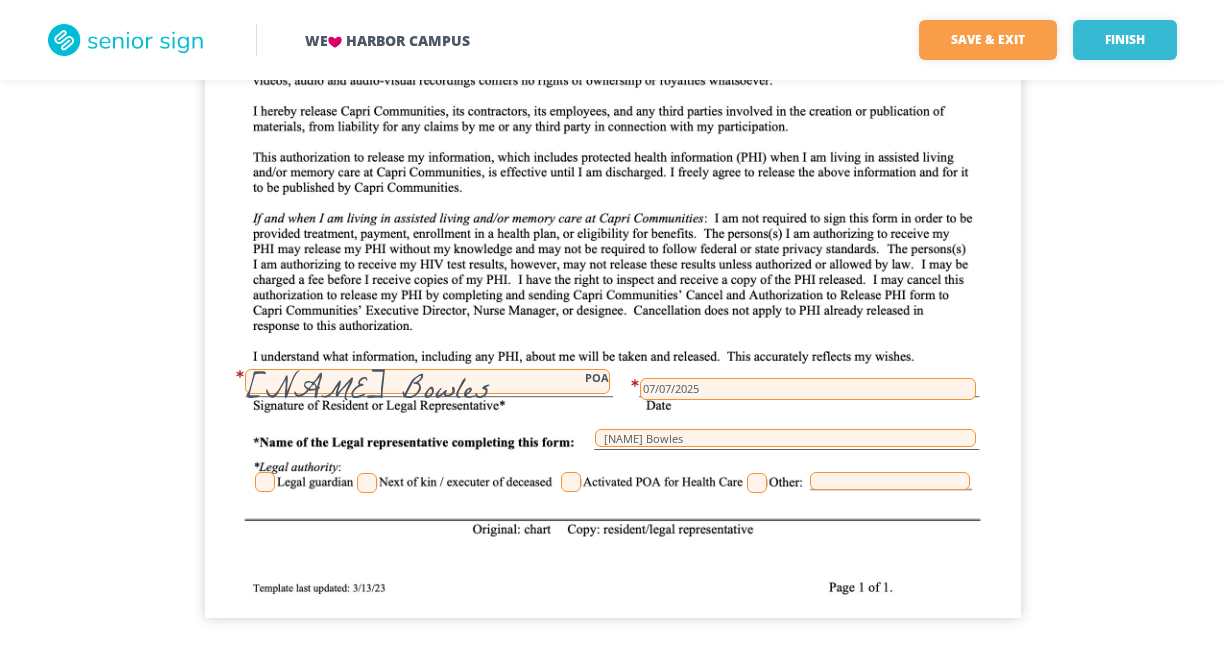 click at bounding box center [571, 482] 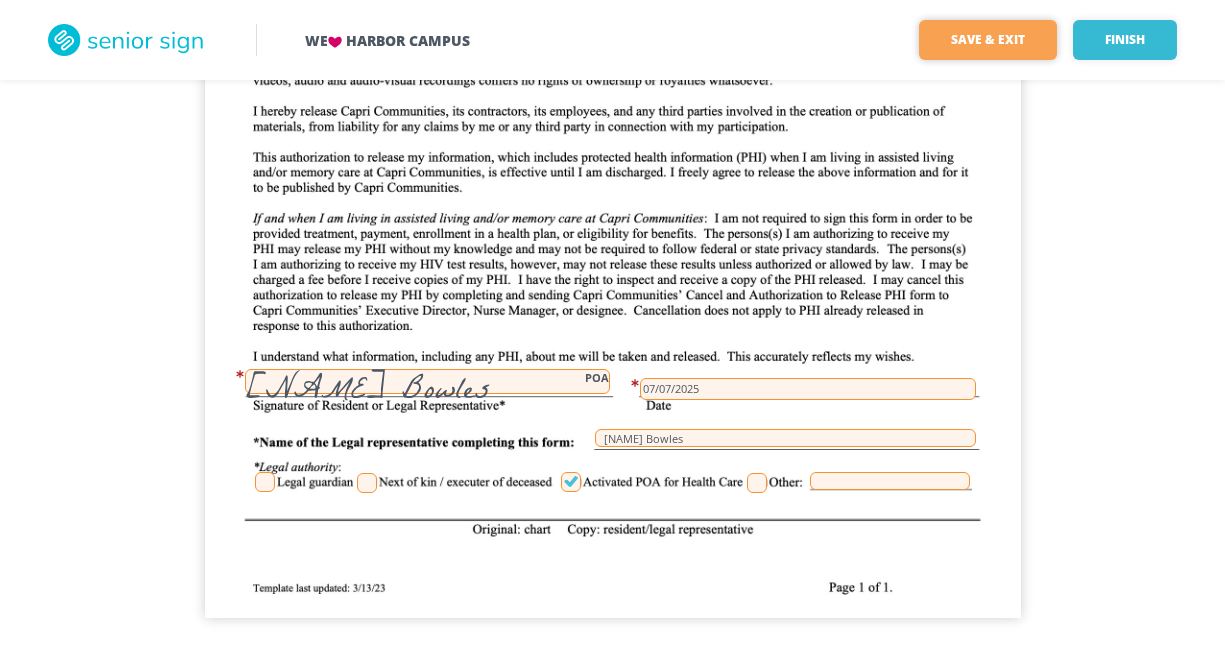click on "Save & Exit" at bounding box center (988, 40) 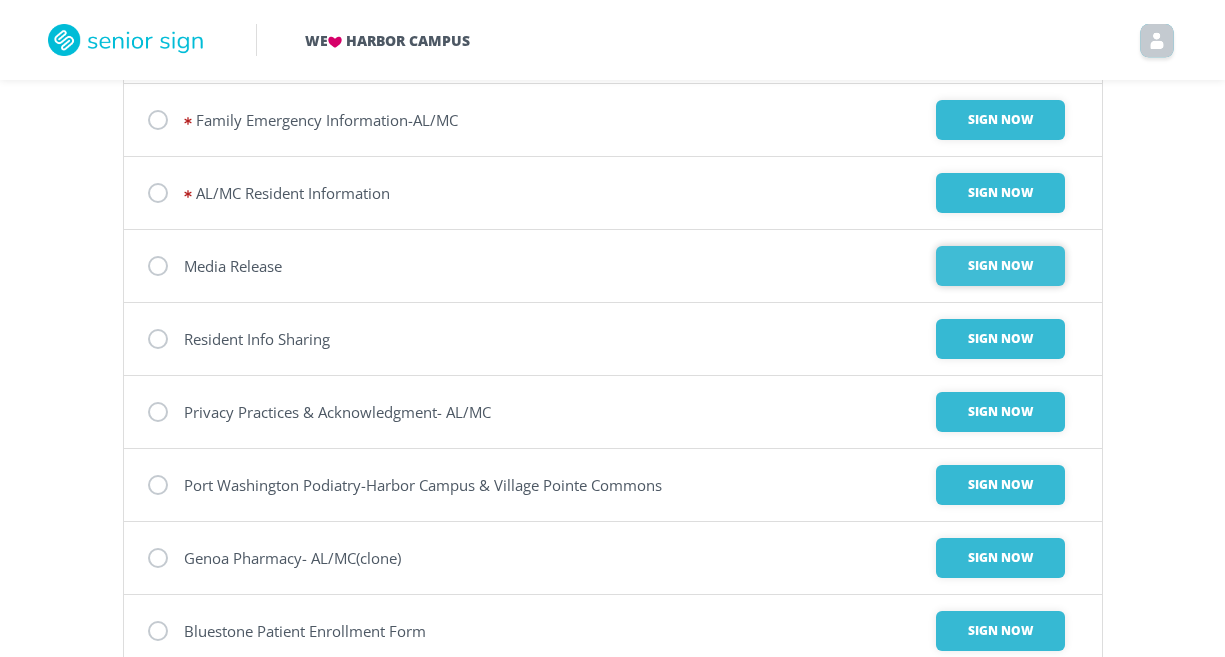 scroll, scrollTop: 219, scrollLeft: 0, axis: vertical 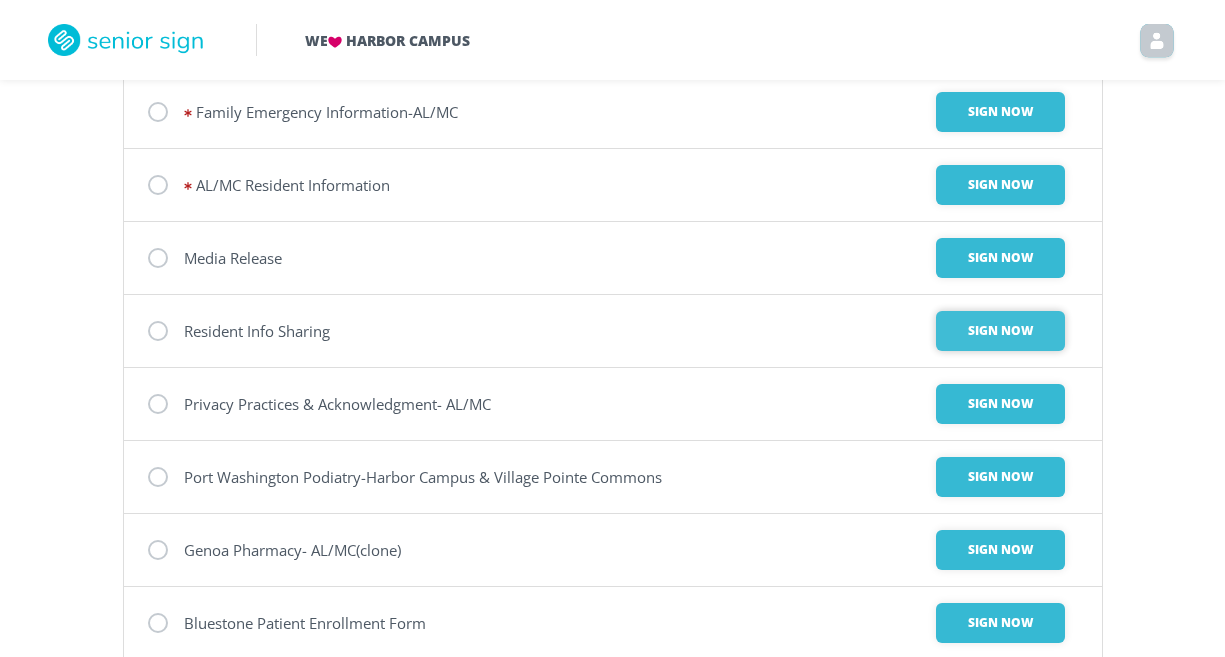 click on "Sign Now" at bounding box center [1000, 112] 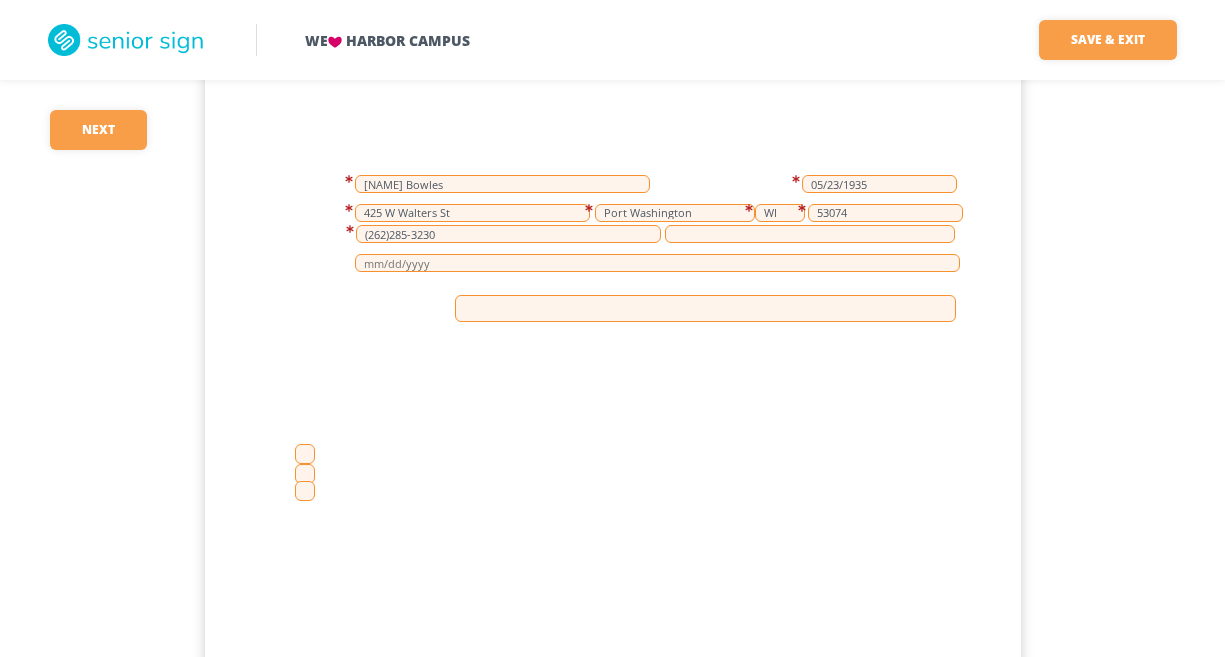 scroll, scrollTop: 166, scrollLeft: 0, axis: vertical 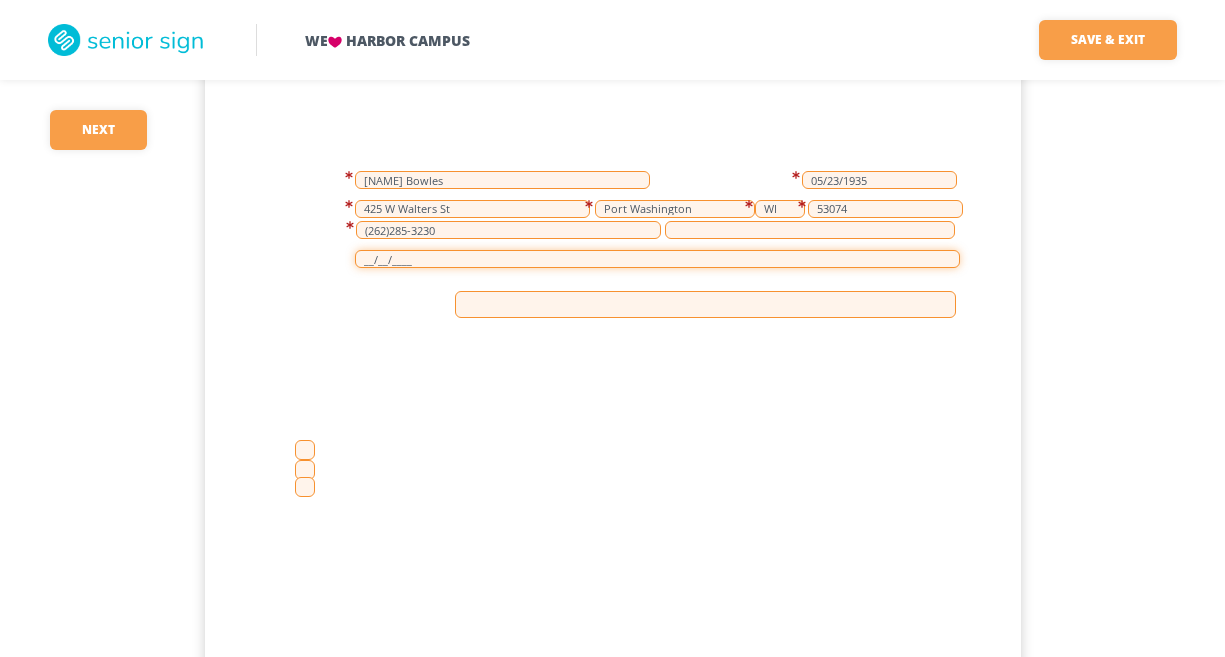 click on "__/__/____" at bounding box center [657, 259] 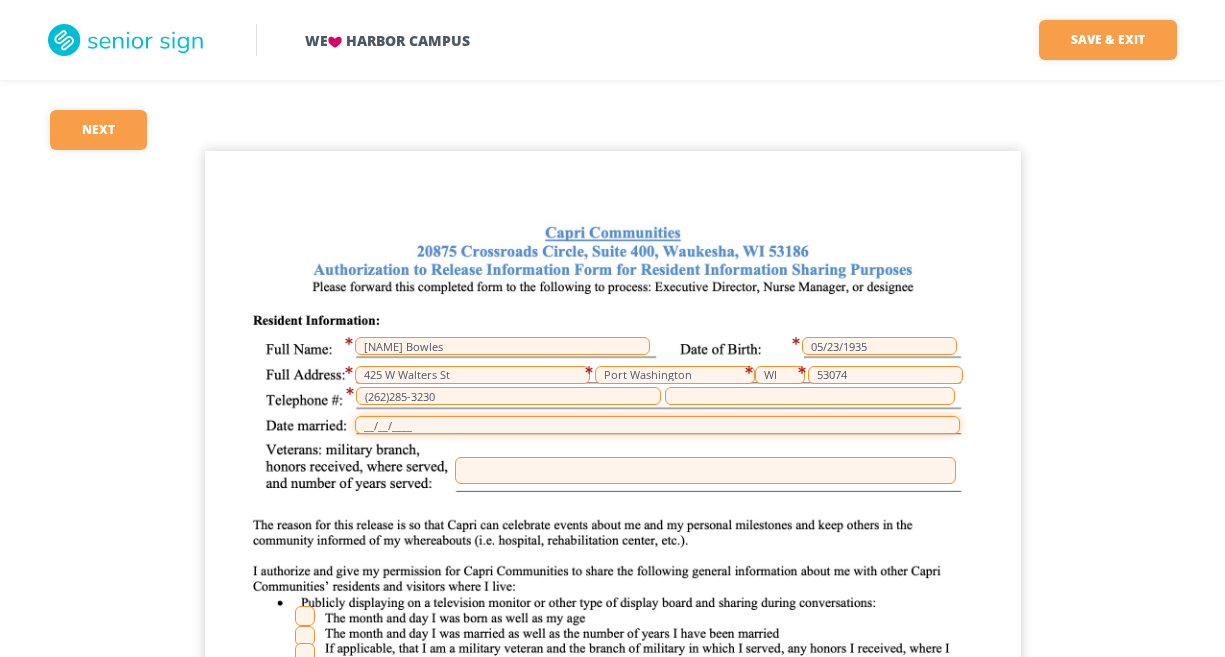 scroll, scrollTop: 0, scrollLeft: 0, axis: both 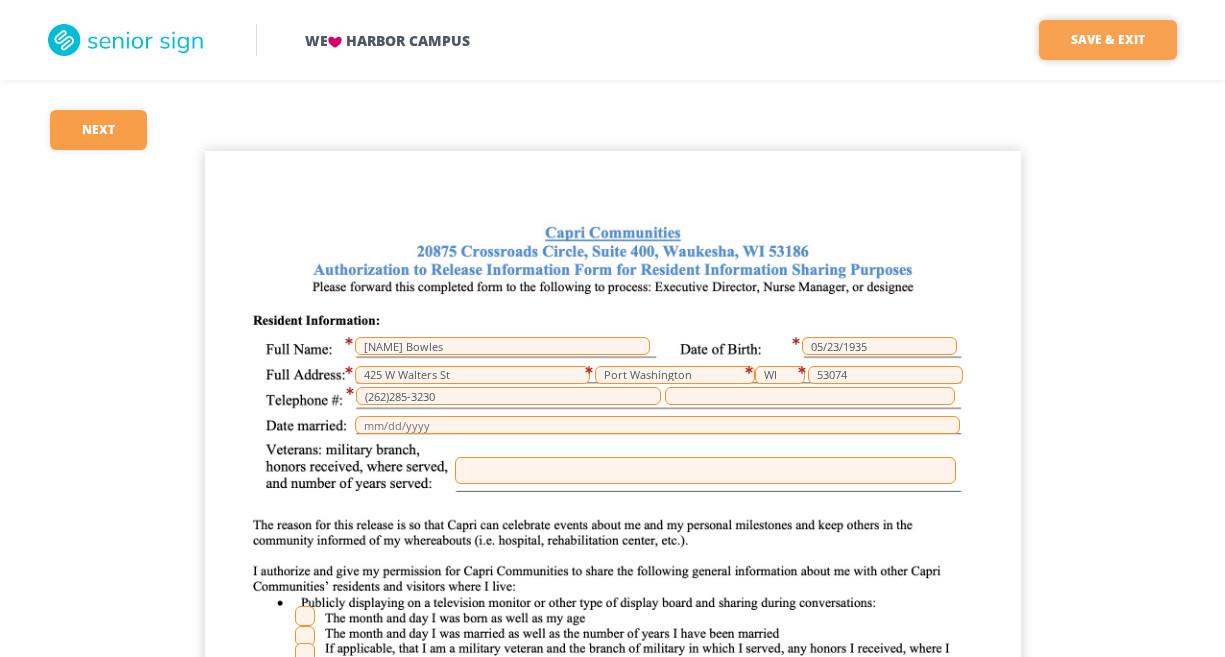 click on "Save & Exit" at bounding box center (1108, 40) 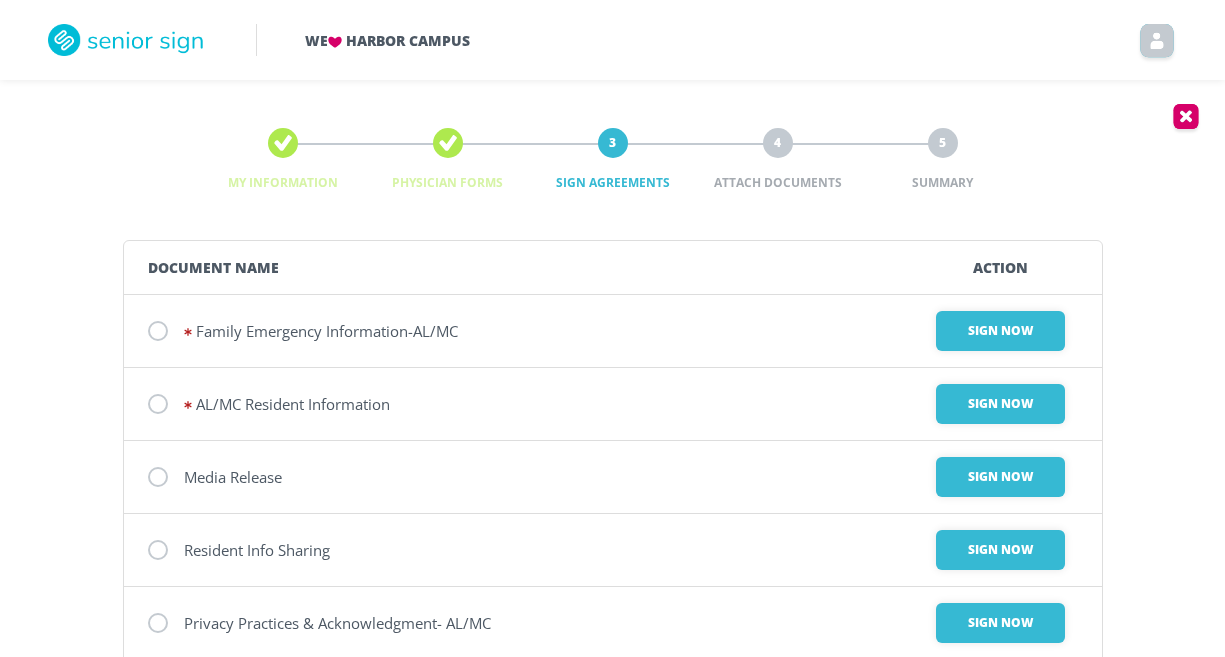 scroll, scrollTop: 0, scrollLeft: 0, axis: both 